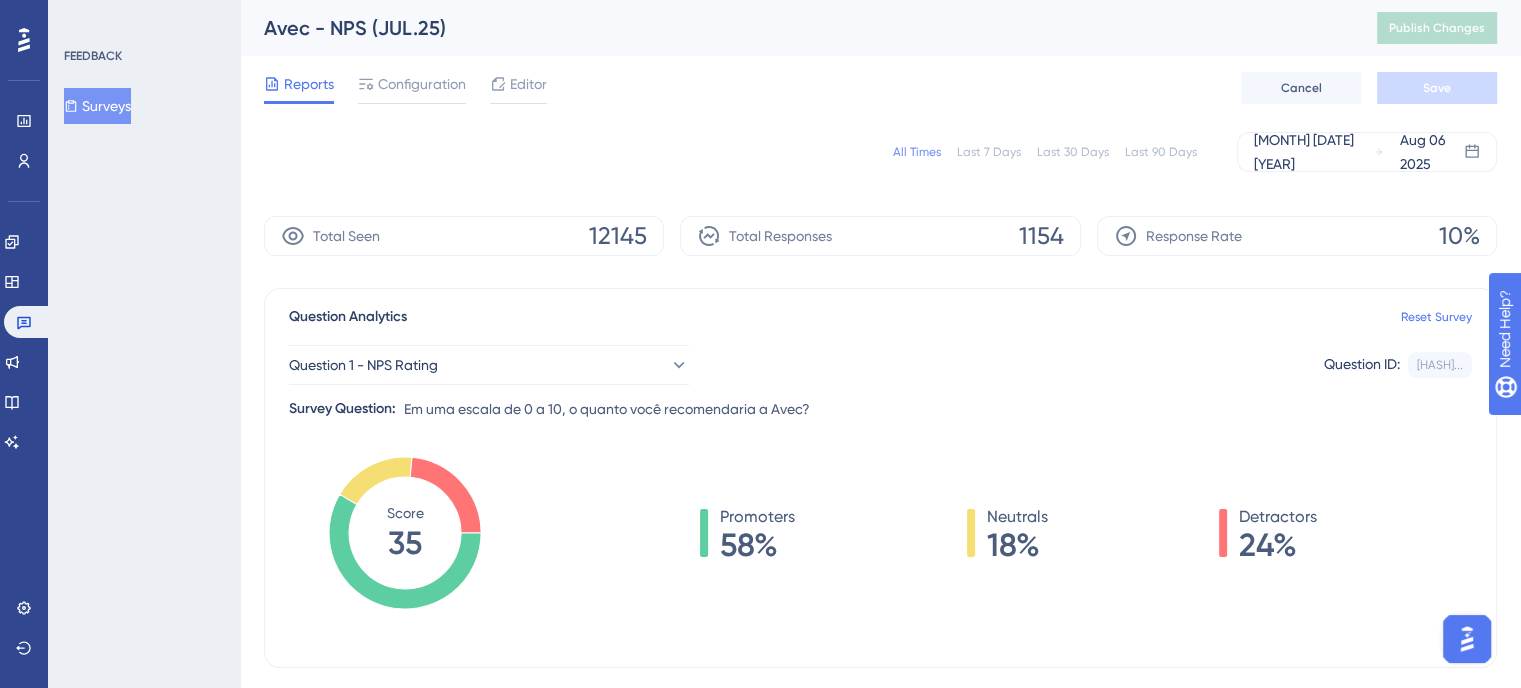 scroll, scrollTop: 0, scrollLeft: 0, axis: both 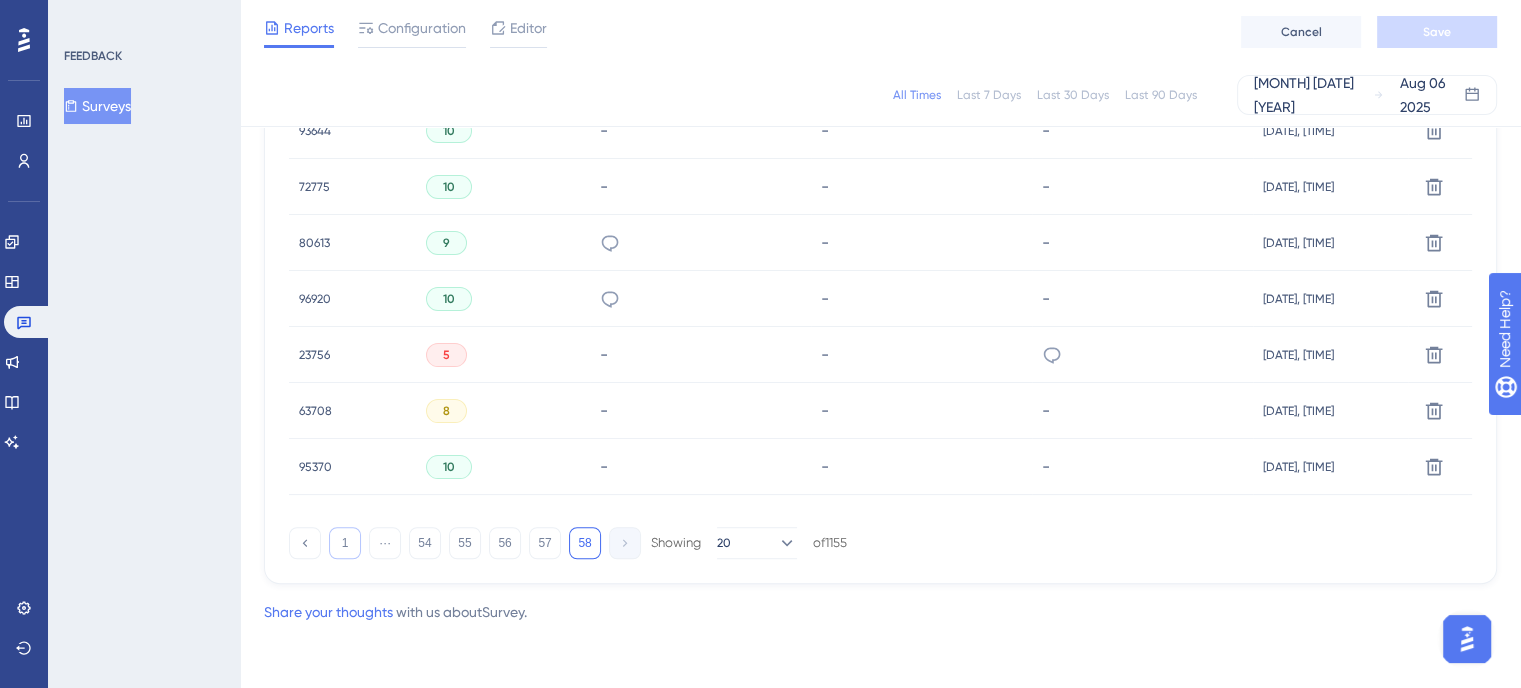 click on "1" at bounding box center [345, 543] 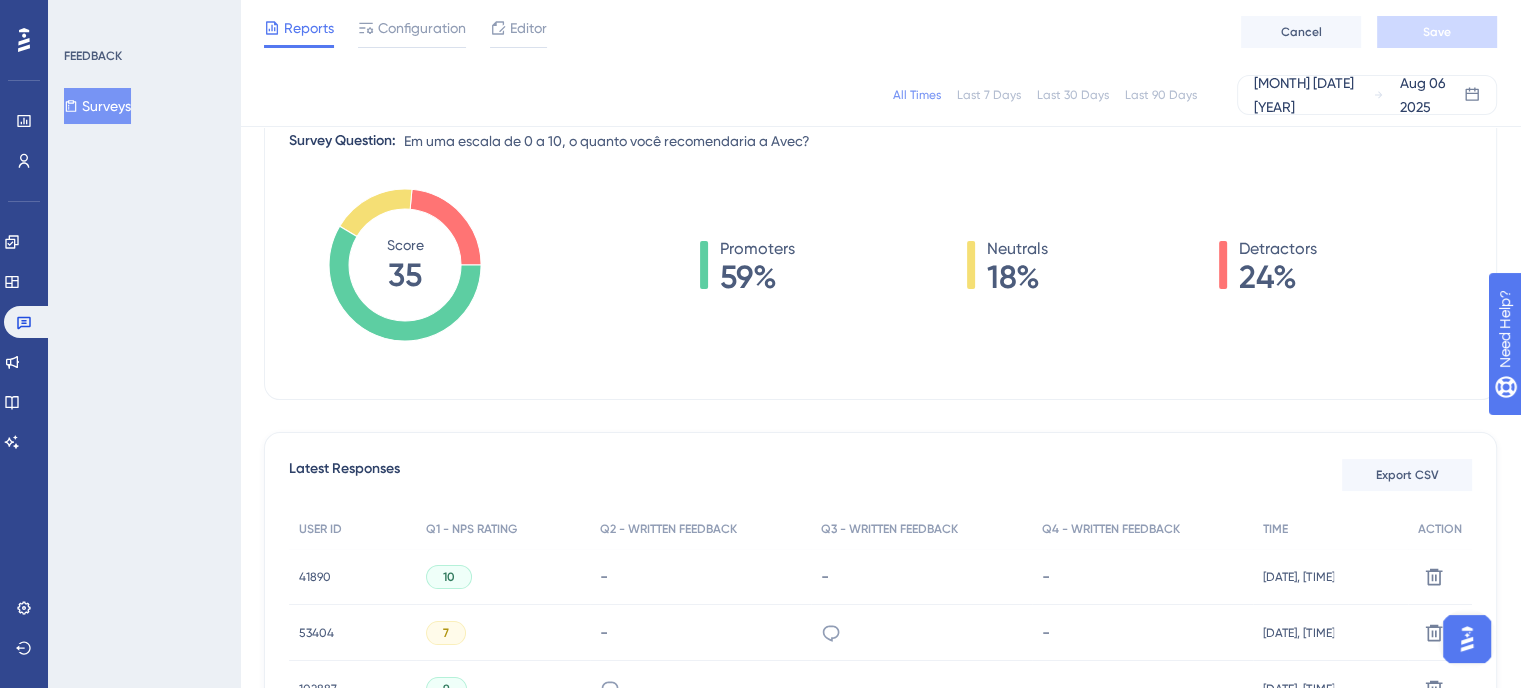 scroll, scrollTop: 0, scrollLeft: 0, axis: both 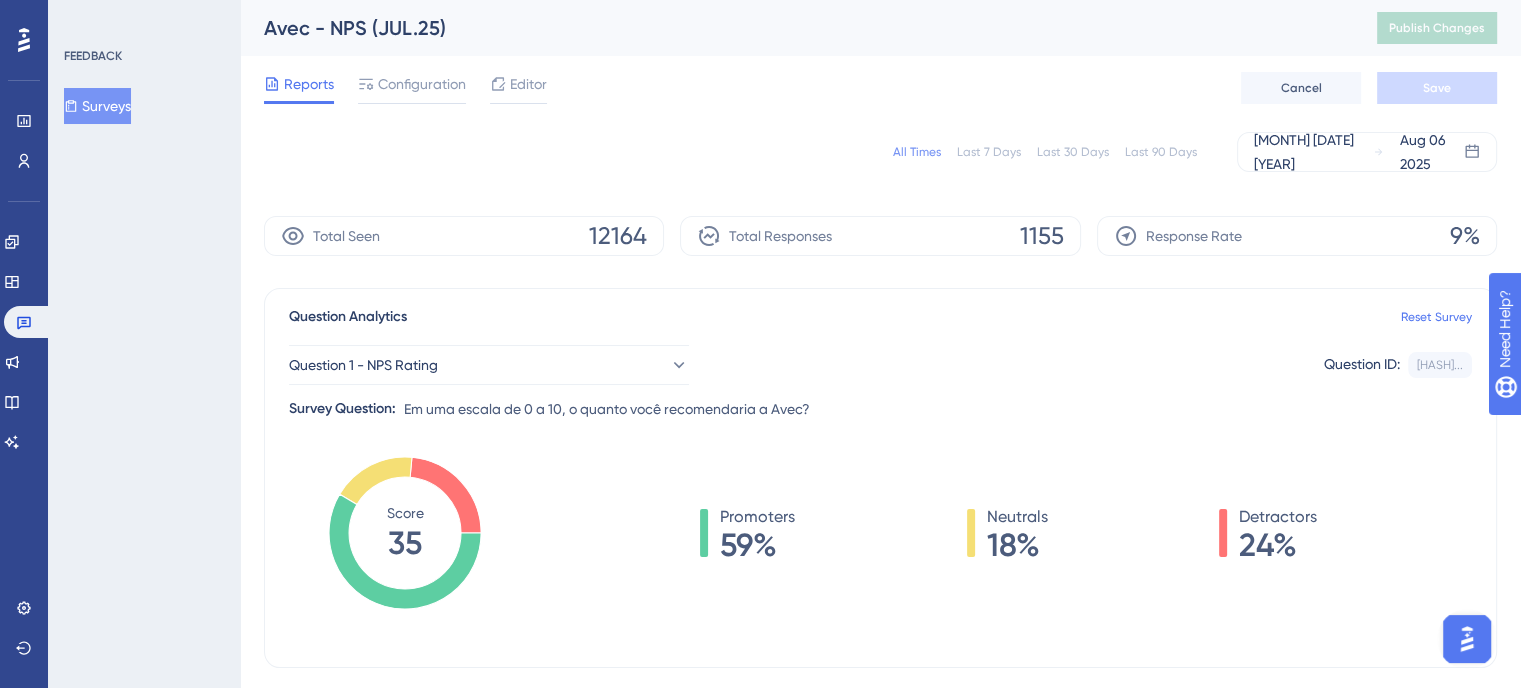click on "Reports" at bounding box center [309, 84] 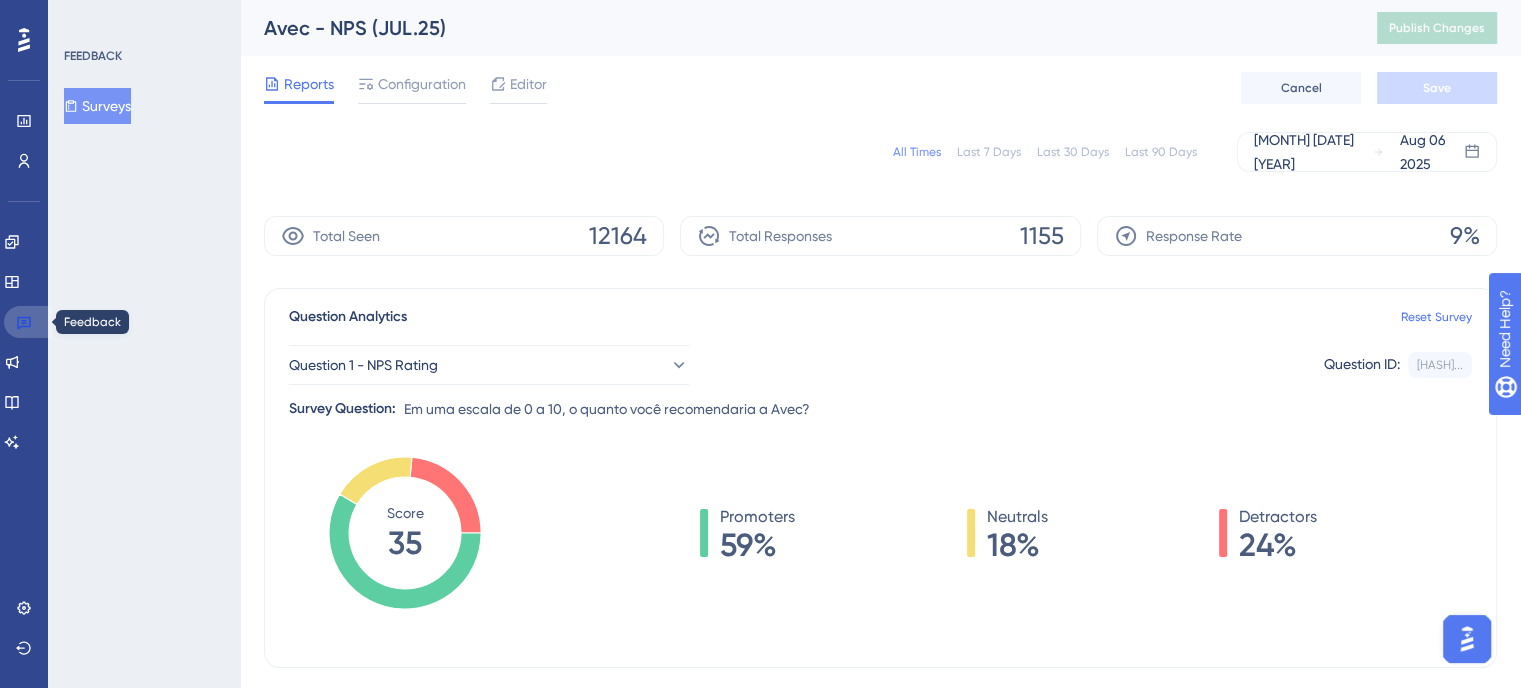 click 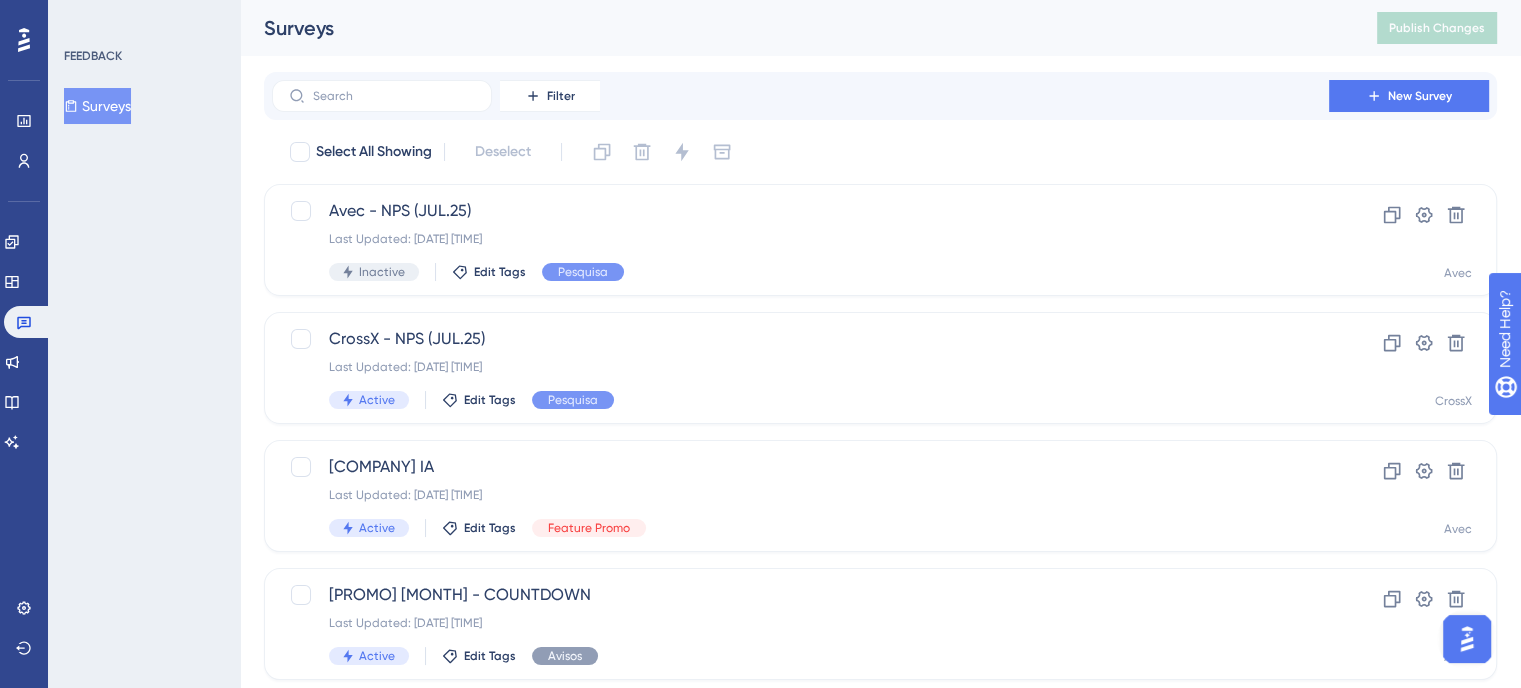 scroll, scrollTop: 0, scrollLeft: 0, axis: both 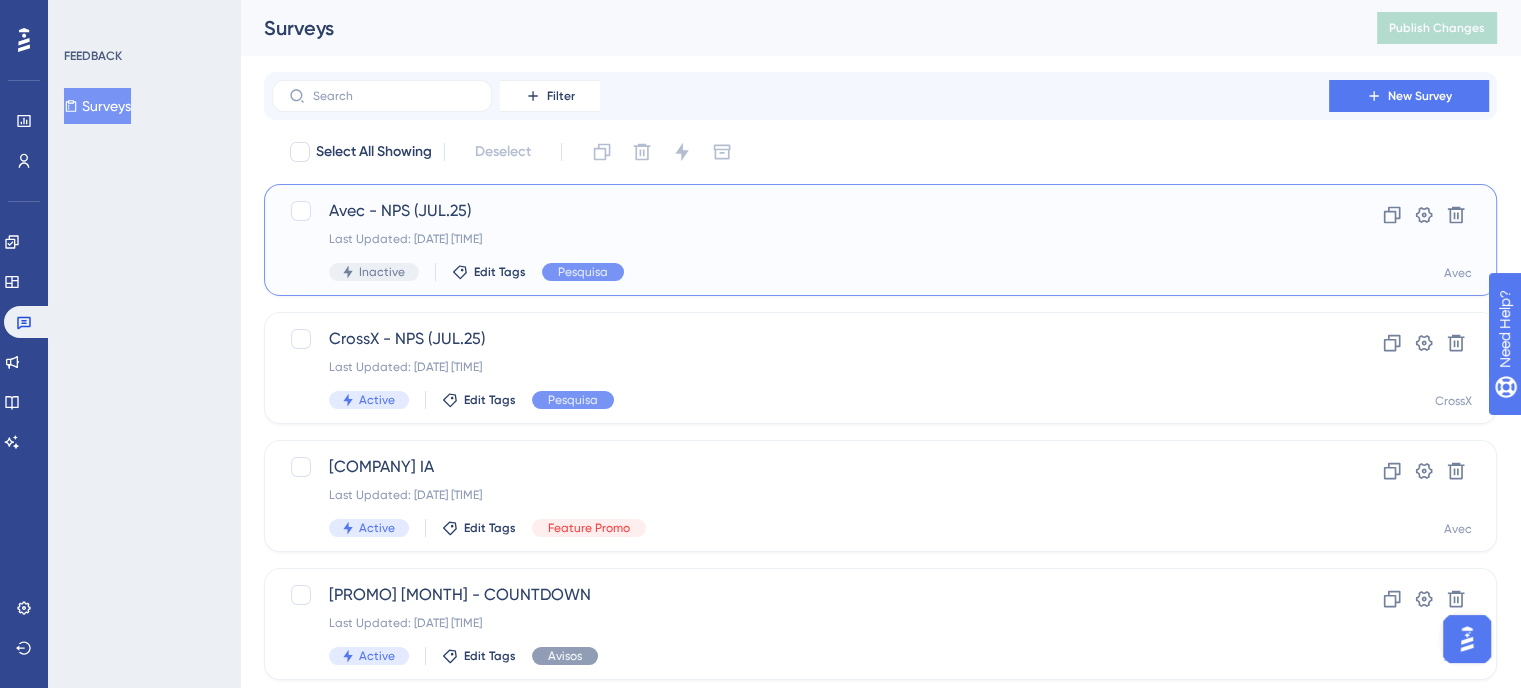 click on "Last Updated: [DATE] [TIME]" at bounding box center (800, 239) 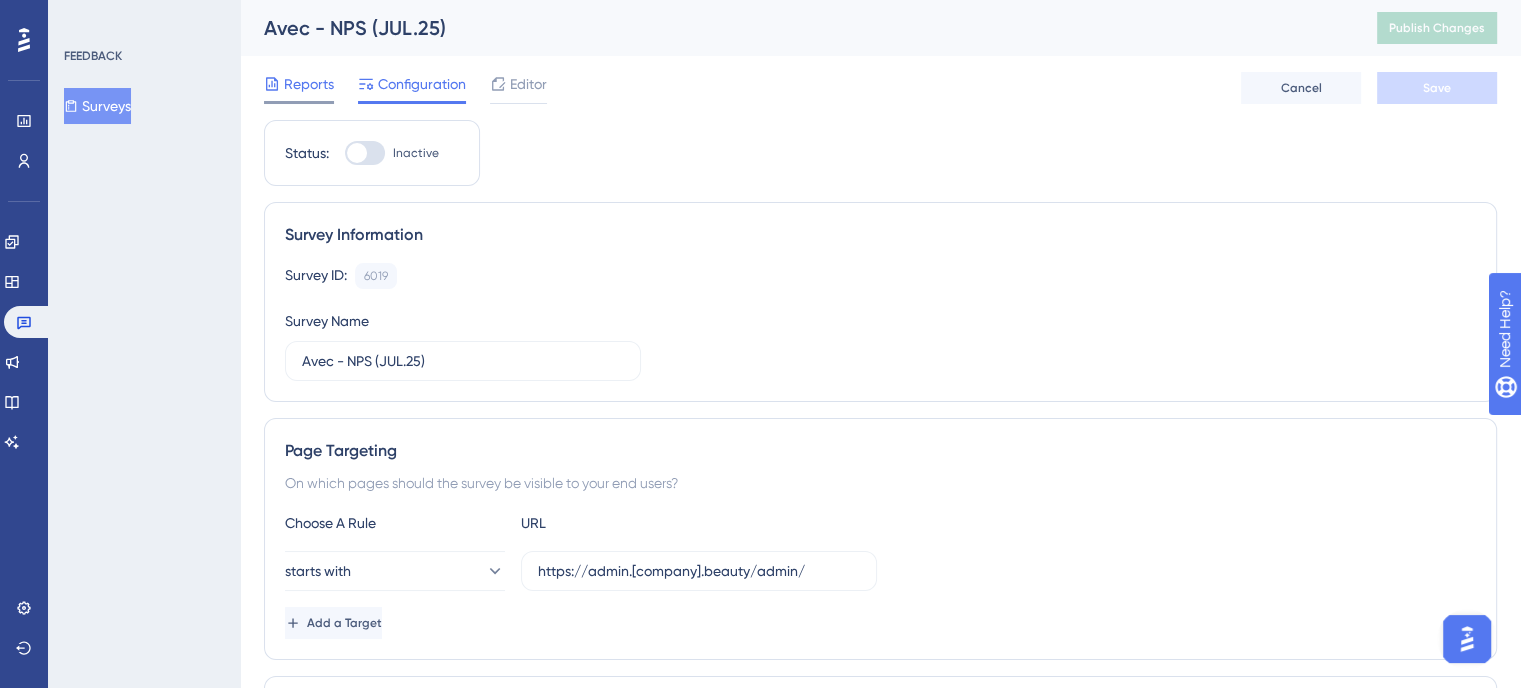 click on "Reports" at bounding box center (309, 84) 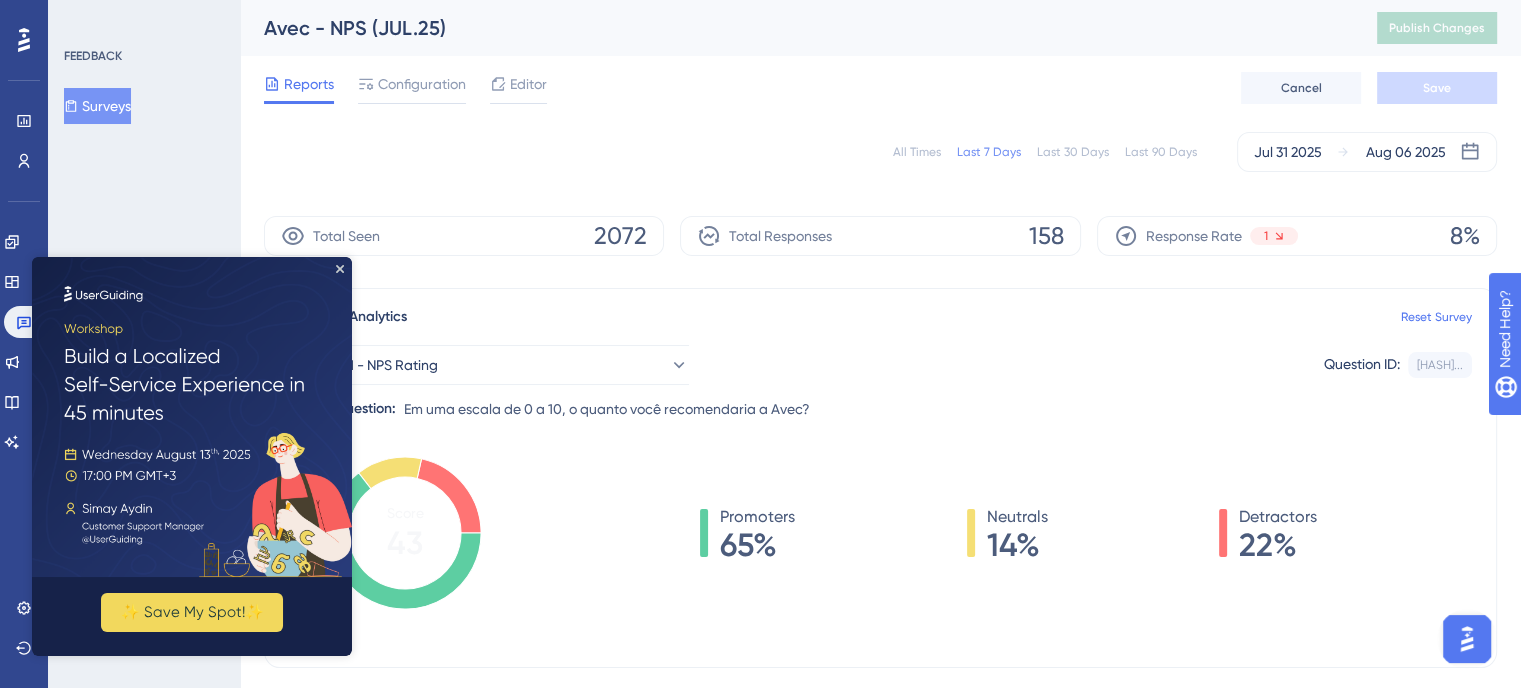 click on "All Times" at bounding box center [917, 152] 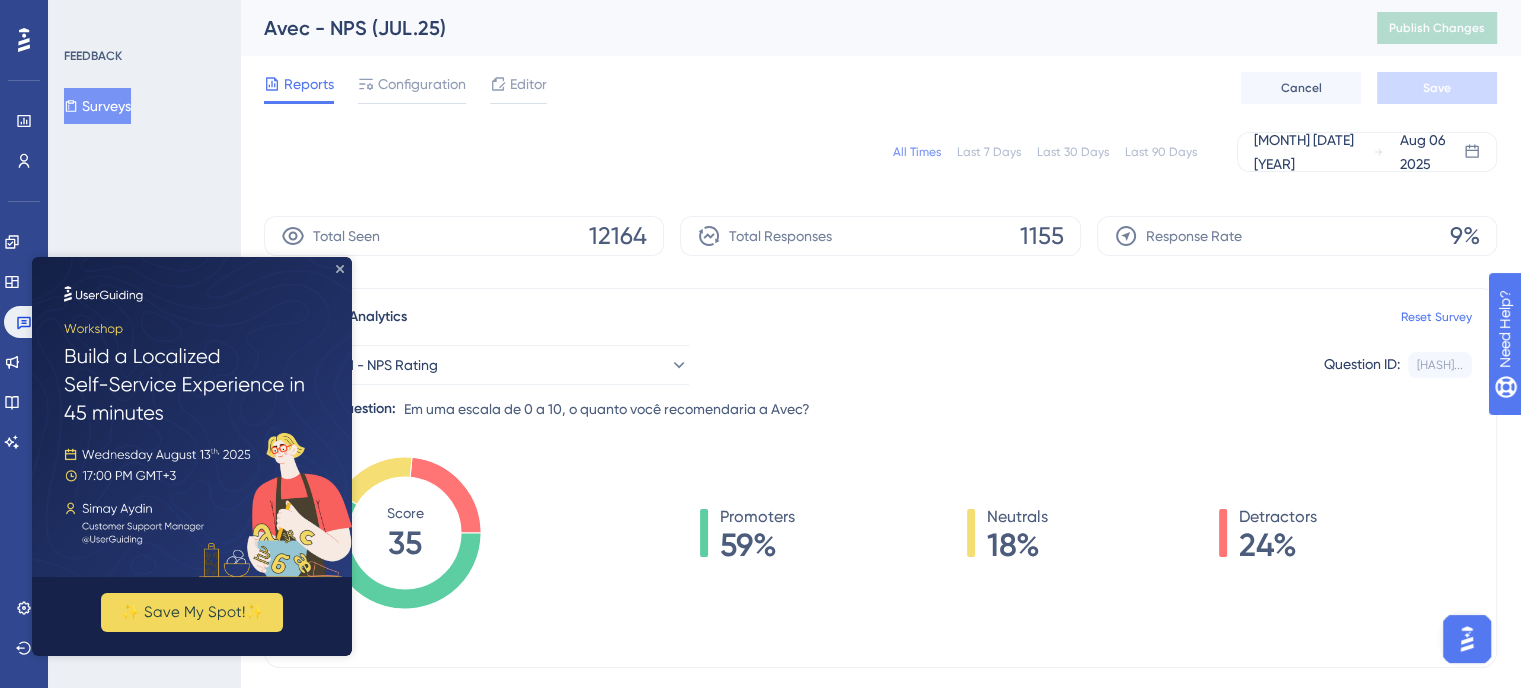 click 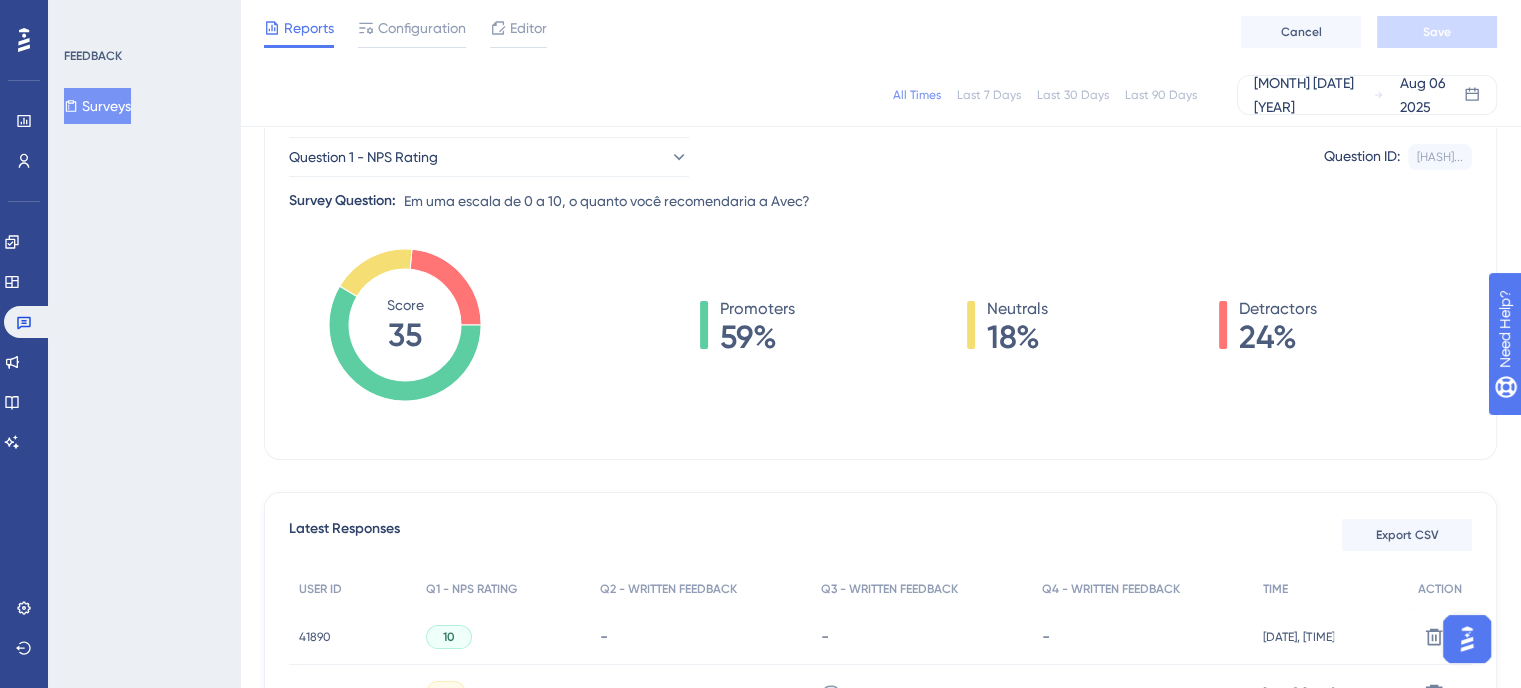 scroll, scrollTop: 0, scrollLeft: 0, axis: both 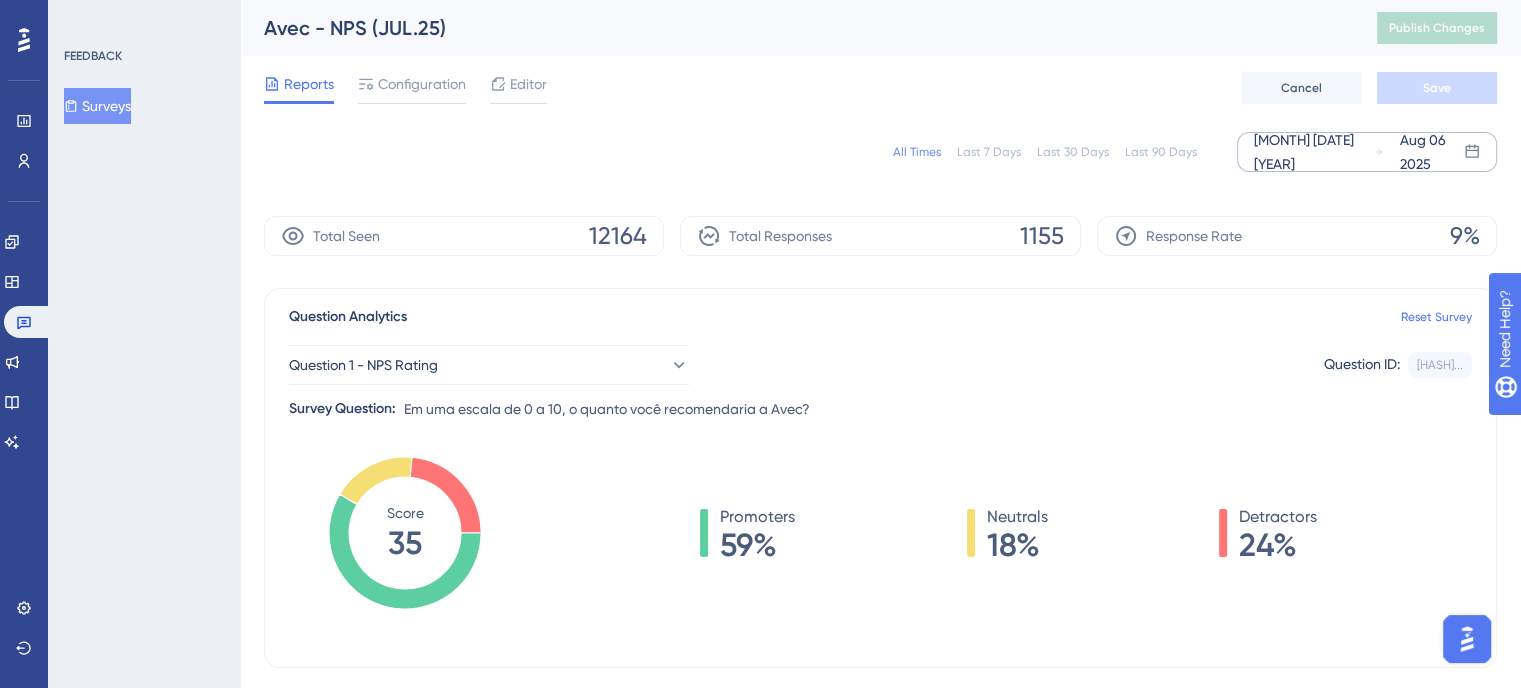 click on "[MONTH] [DATE] [YEAR]" at bounding box center (1313, 152) 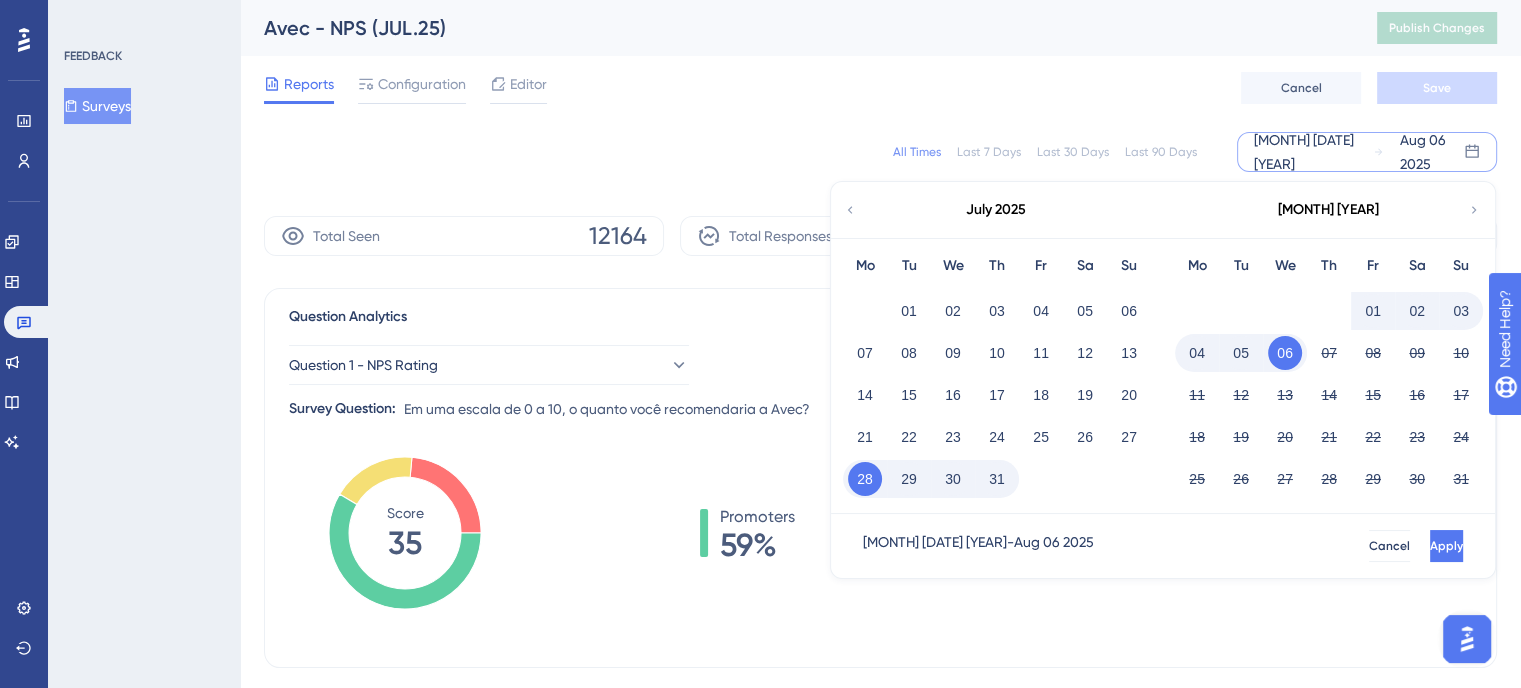 click on "05" at bounding box center (1241, 353) 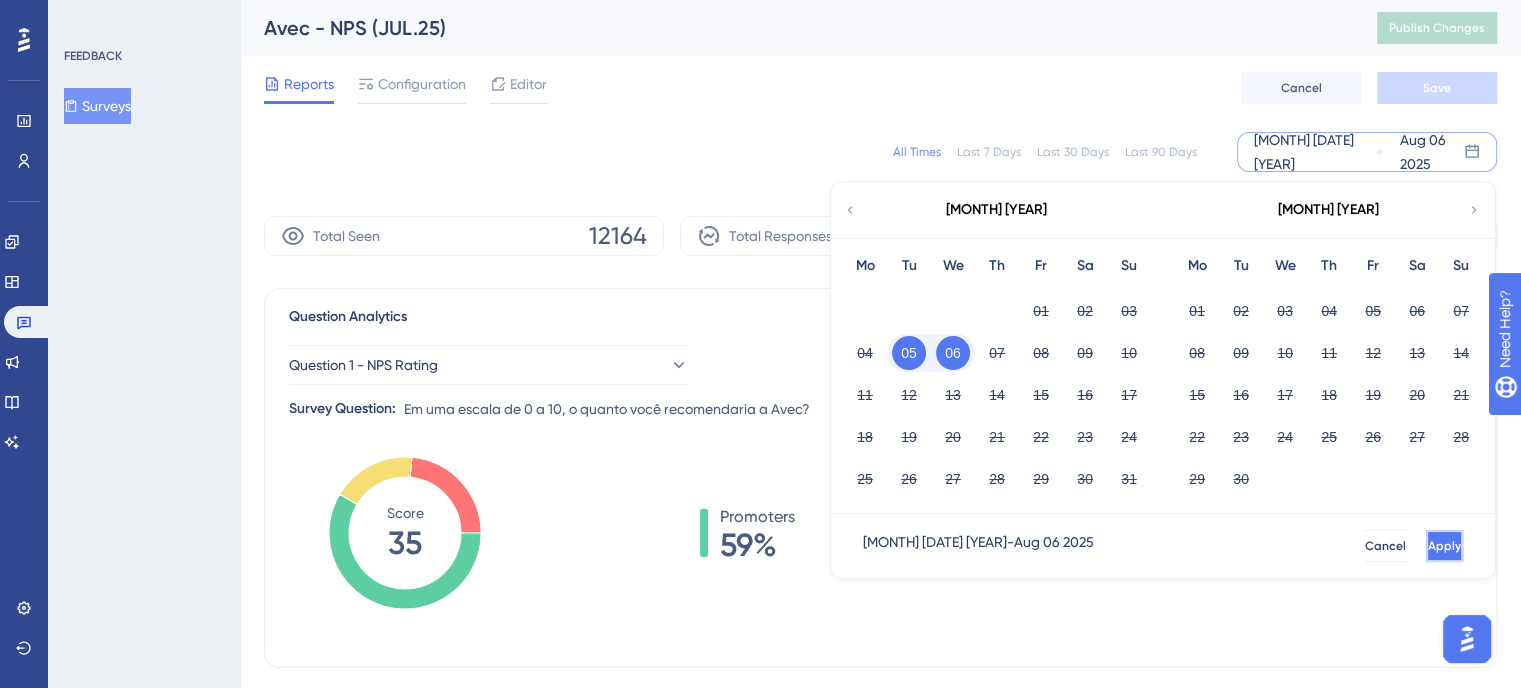 click on "Apply" at bounding box center [1444, 546] 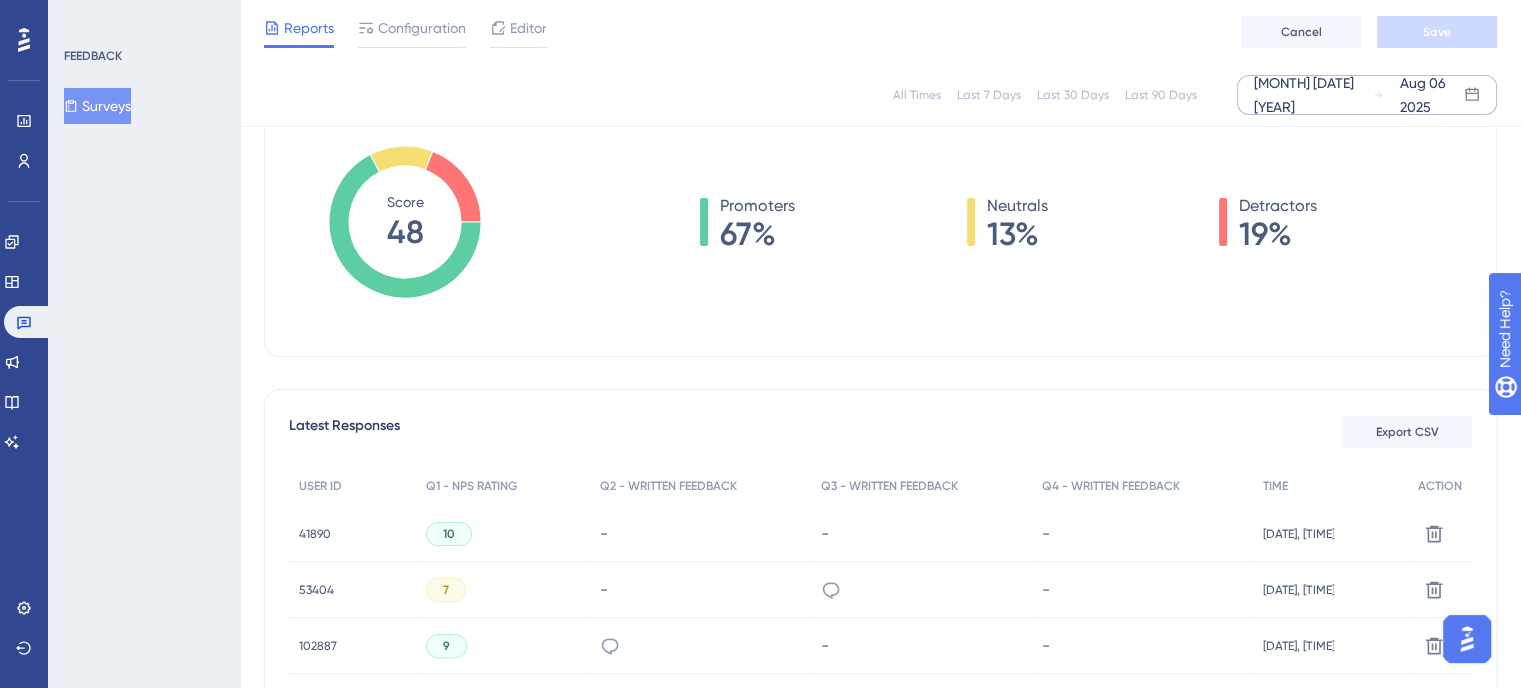 scroll, scrollTop: 400, scrollLeft: 0, axis: vertical 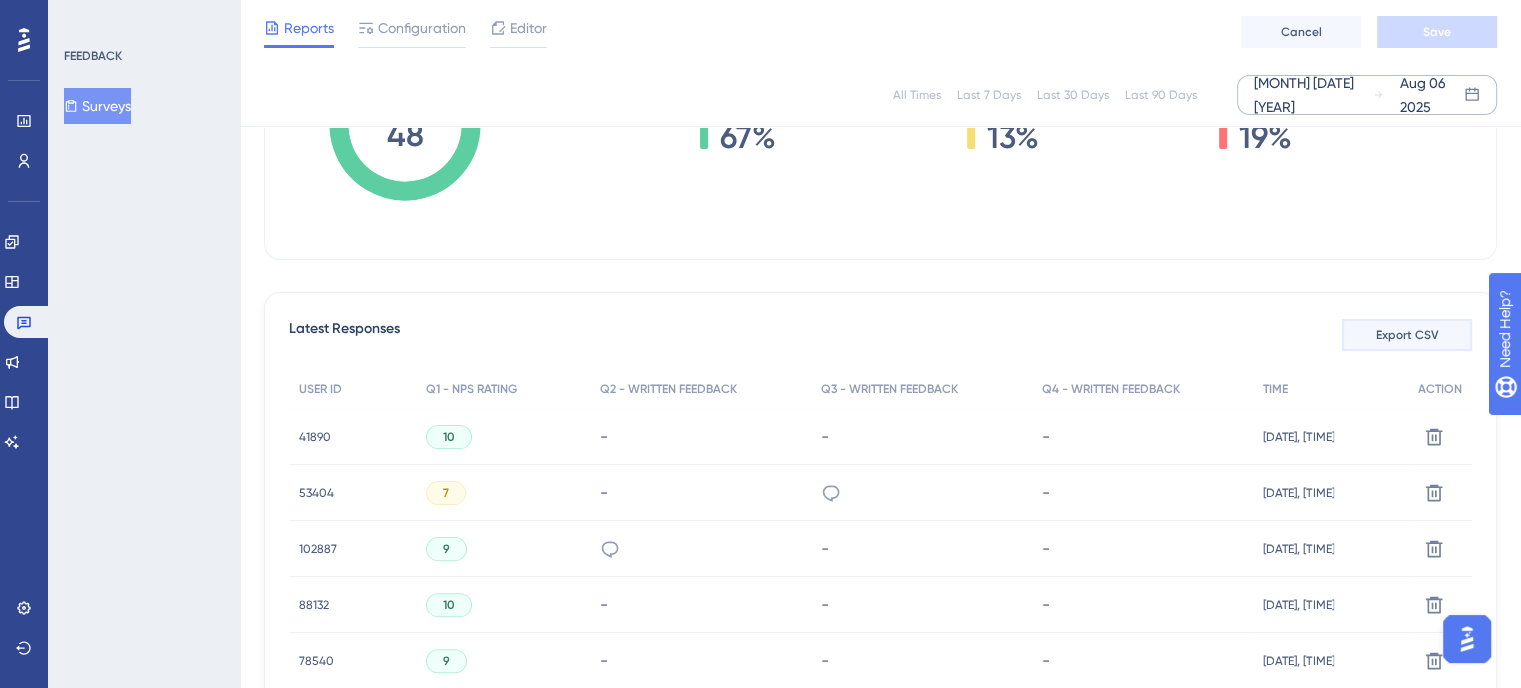 click on "Export CSV" at bounding box center [1407, 335] 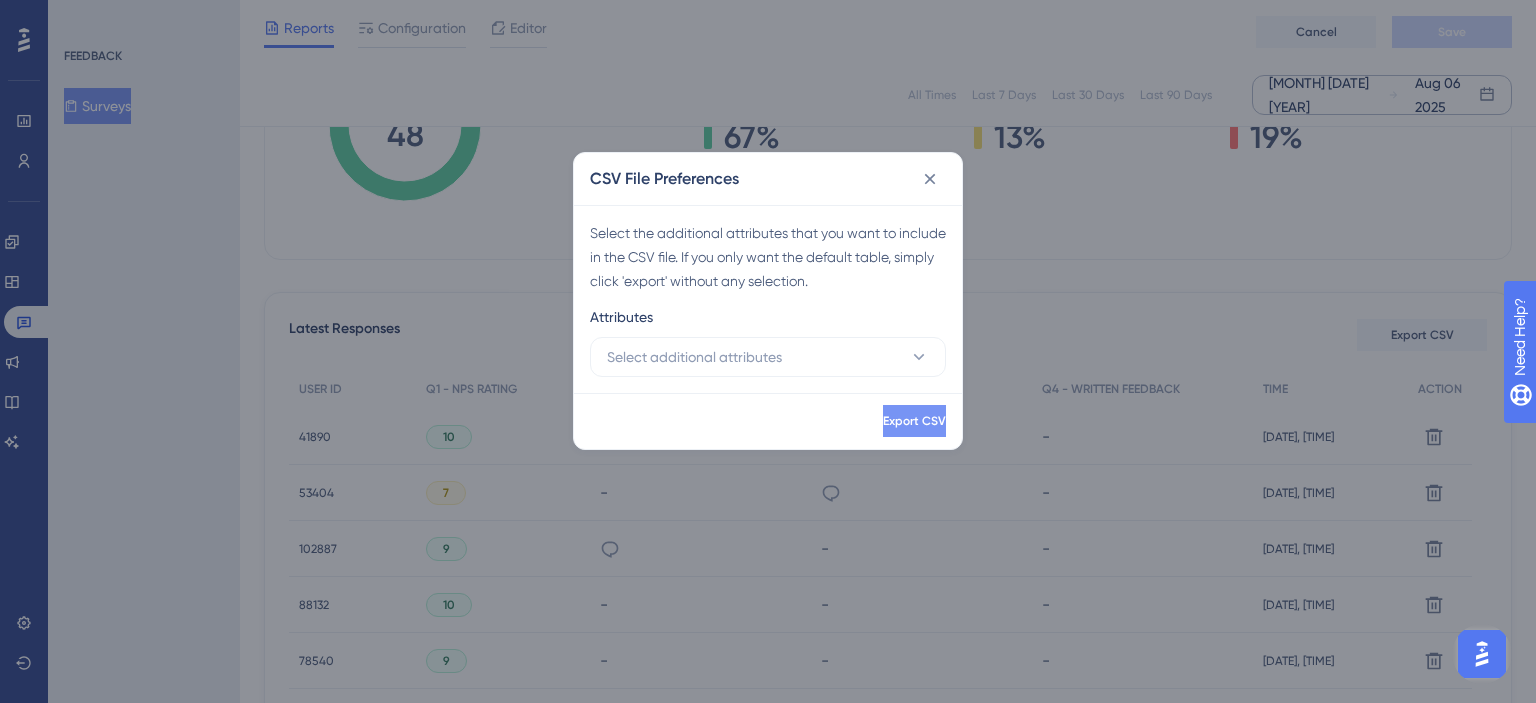 click on "Export CSV" at bounding box center [914, 421] 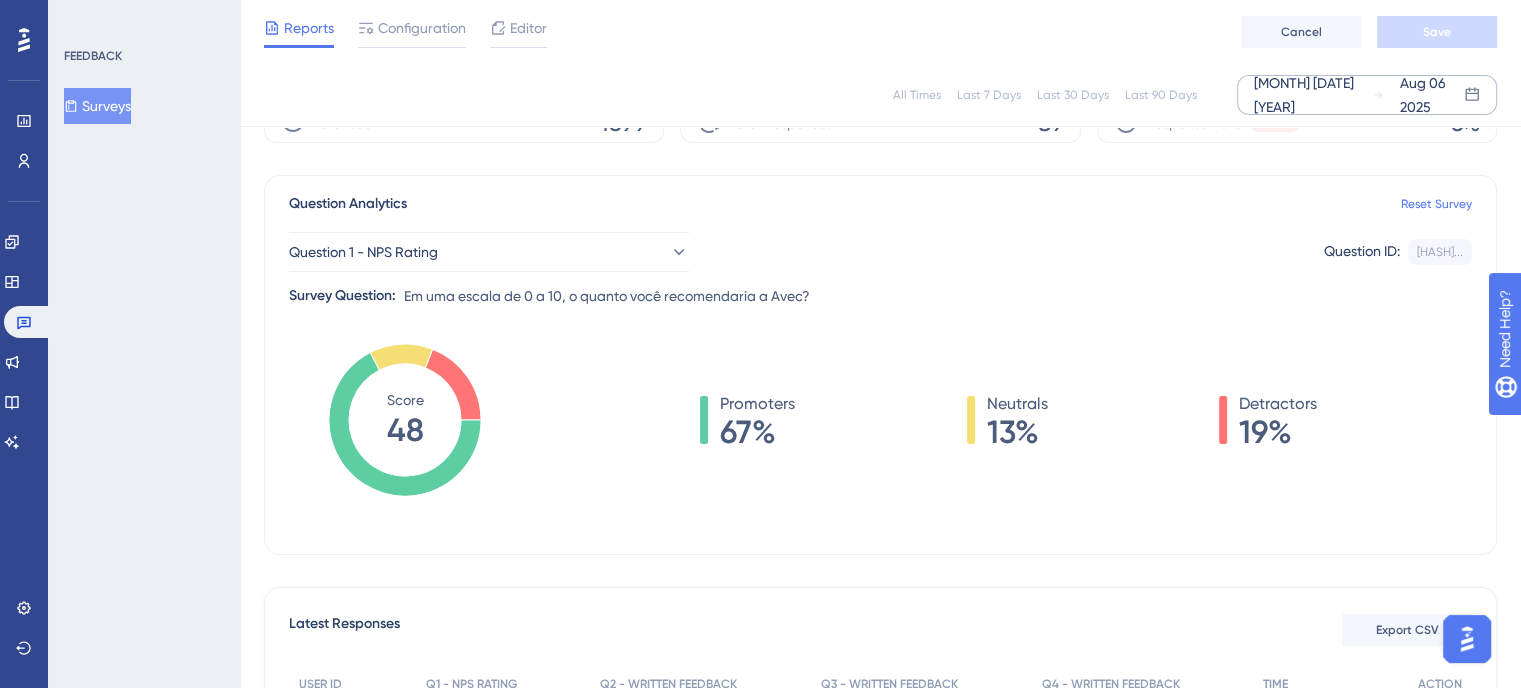 scroll, scrollTop: 0, scrollLeft: 0, axis: both 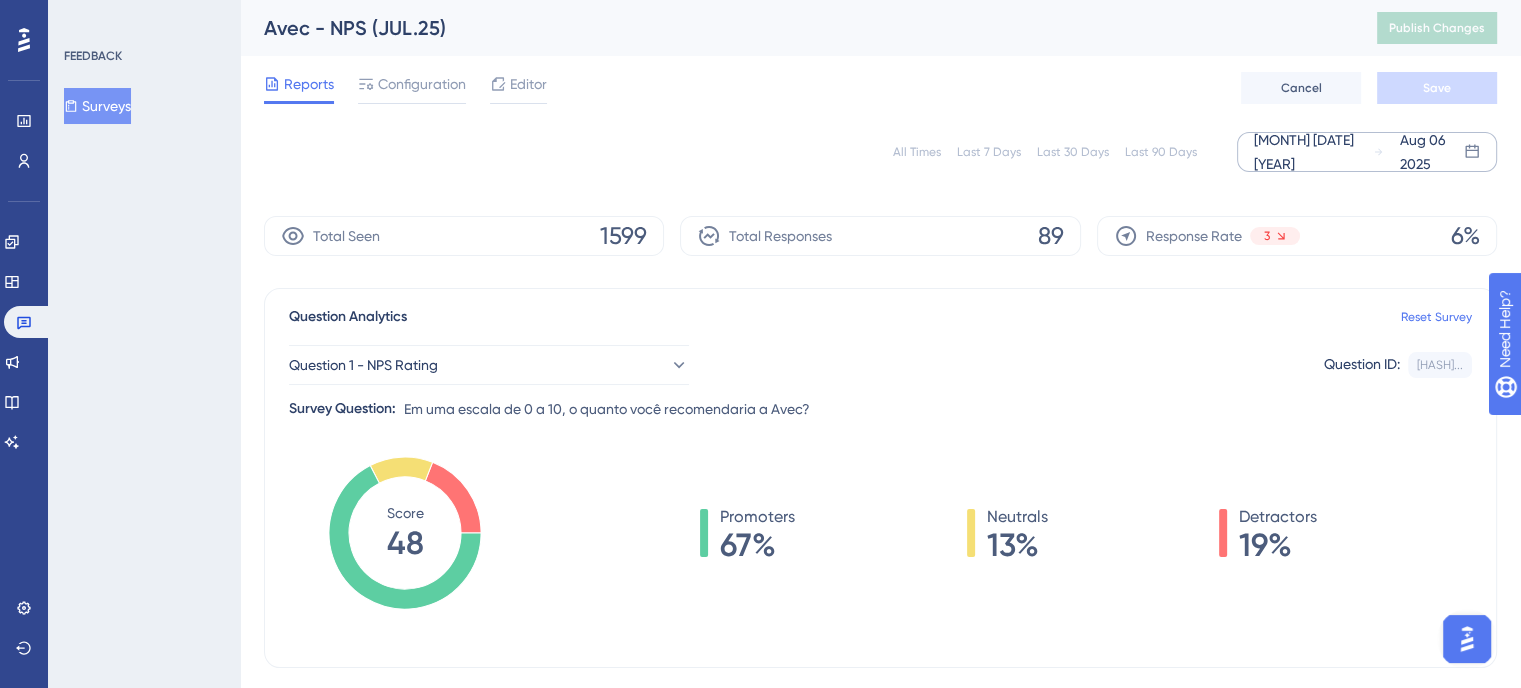 click on "All Times" at bounding box center (917, 152) 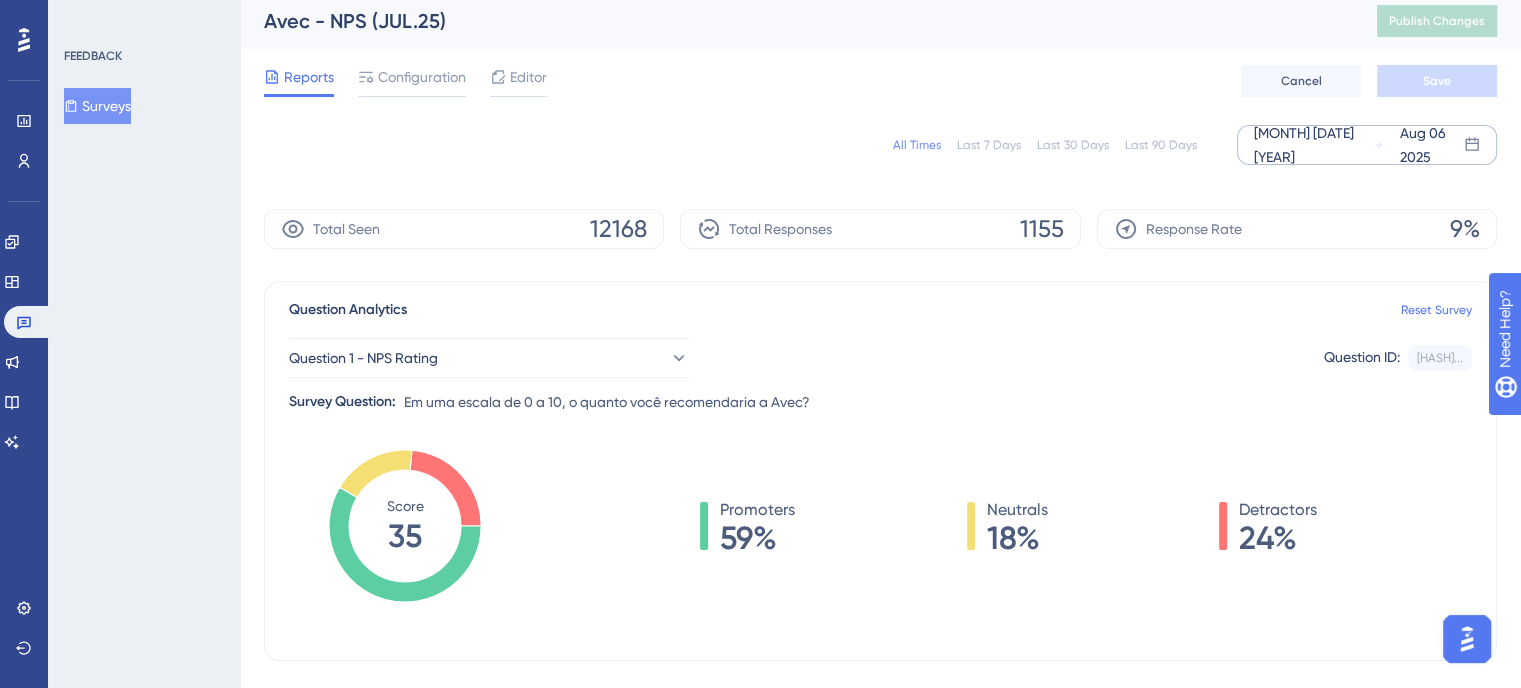 scroll, scrollTop: 0, scrollLeft: 0, axis: both 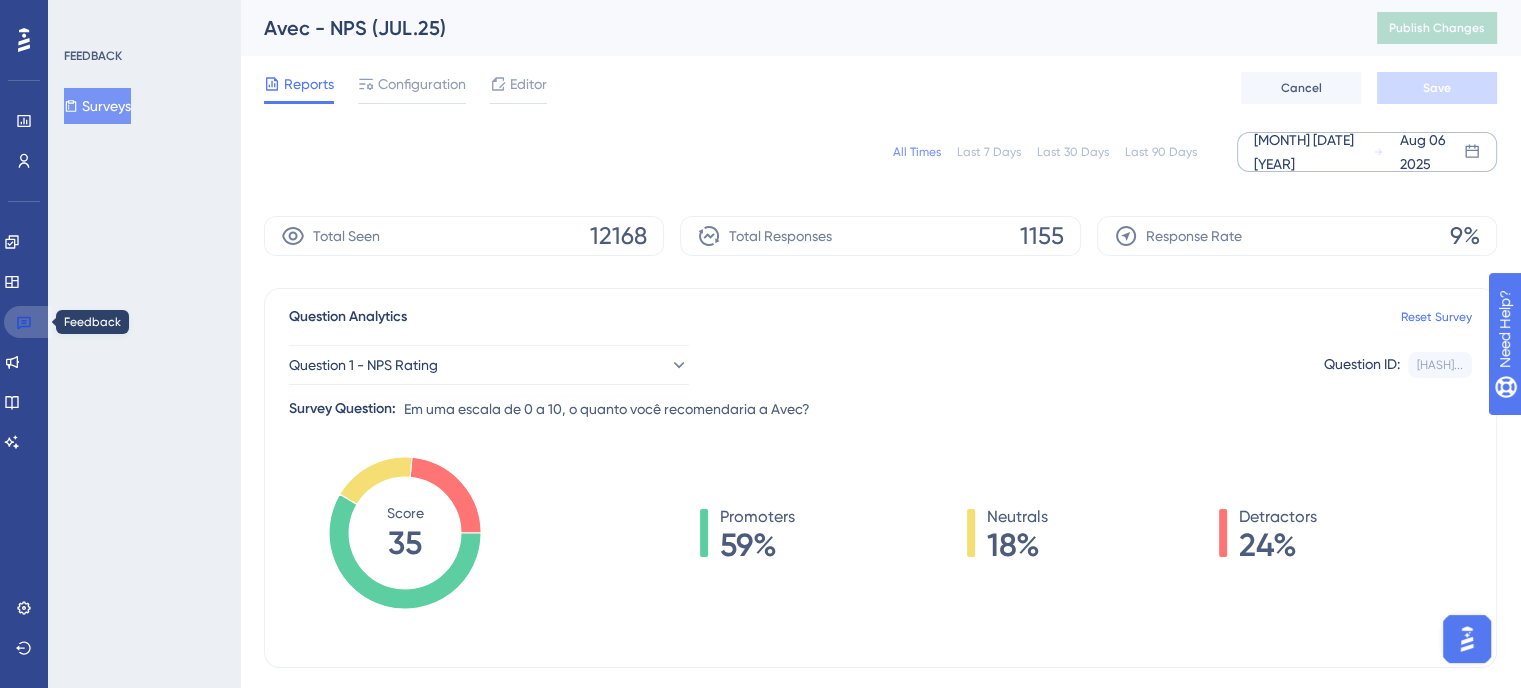 click at bounding box center (28, 322) 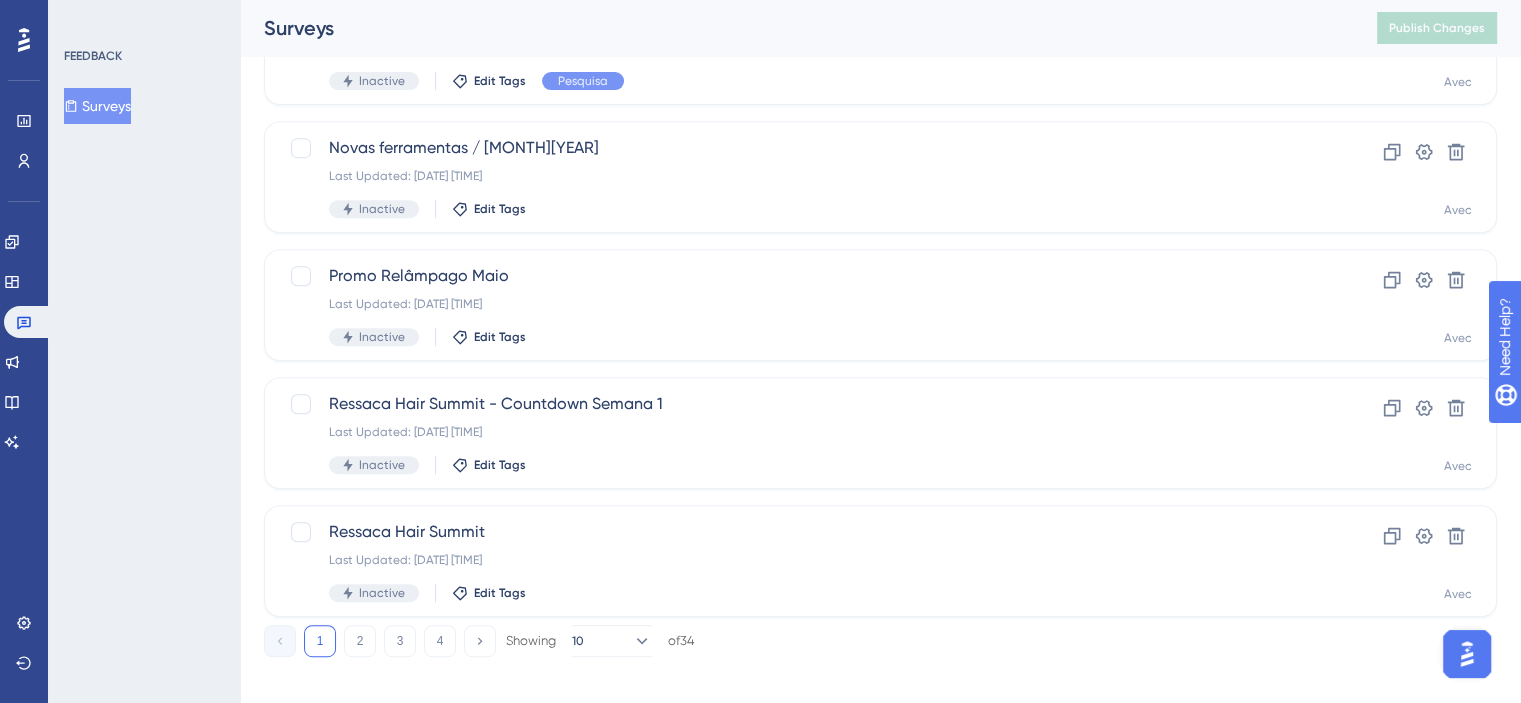 scroll, scrollTop: 848, scrollLeft: 0, axis: vertical 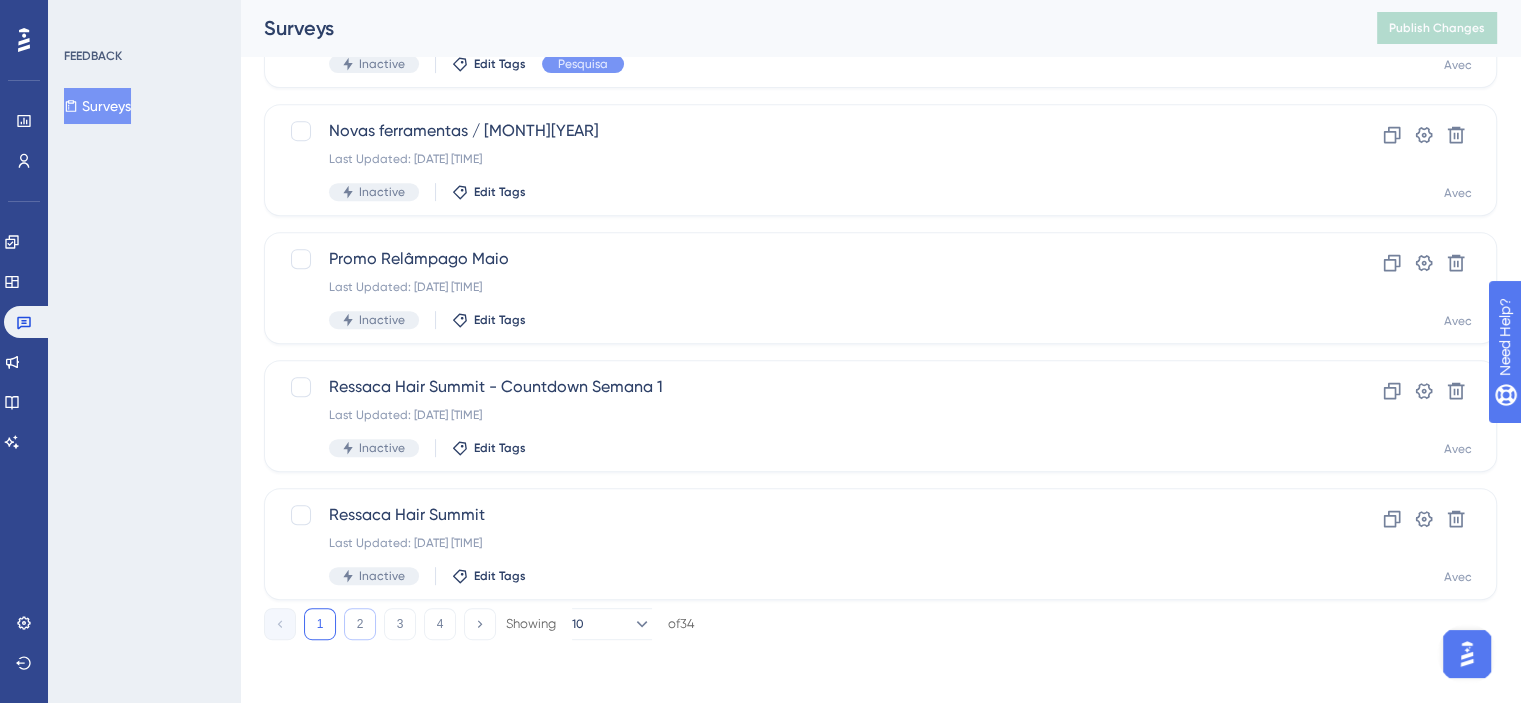 click on "2" at bounding box center (360, 624) 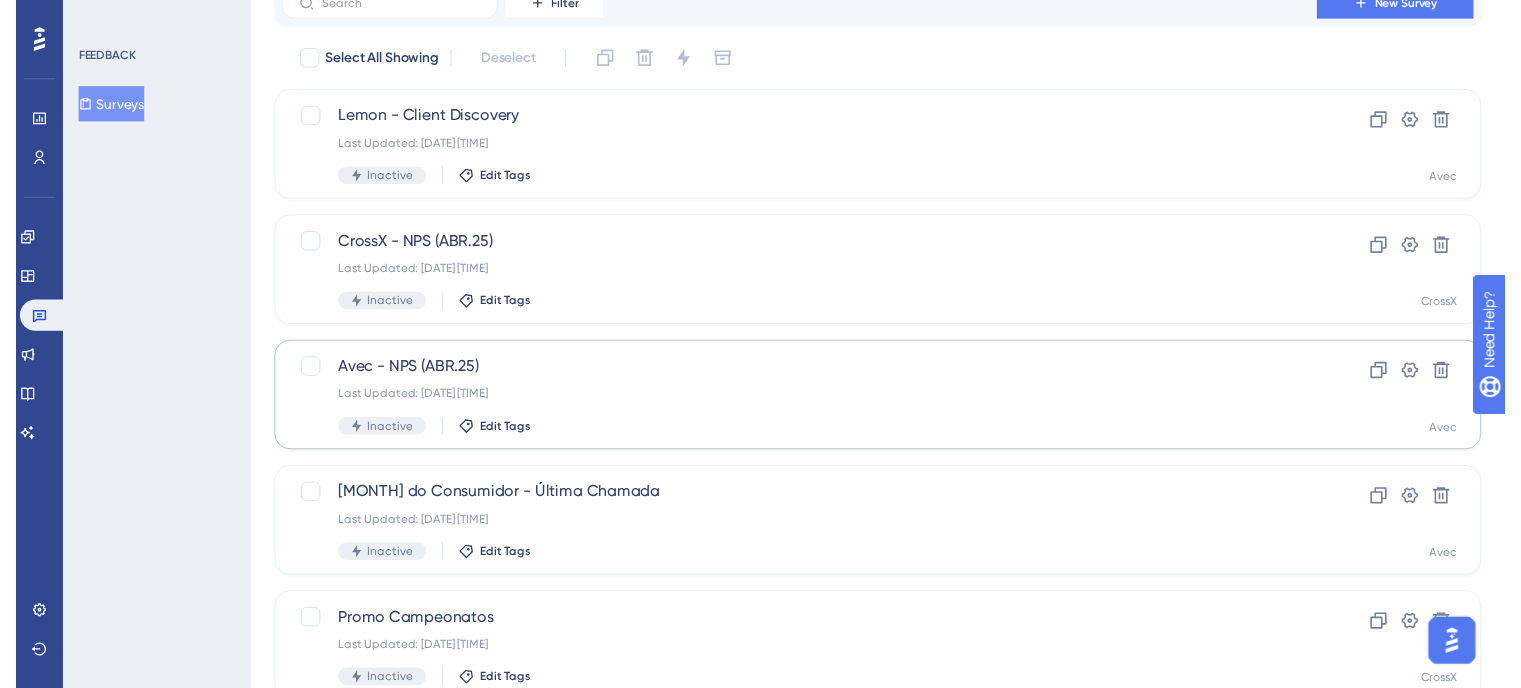 scroll, scrollTop: 48, scrollLeft: 0, axis: vertical 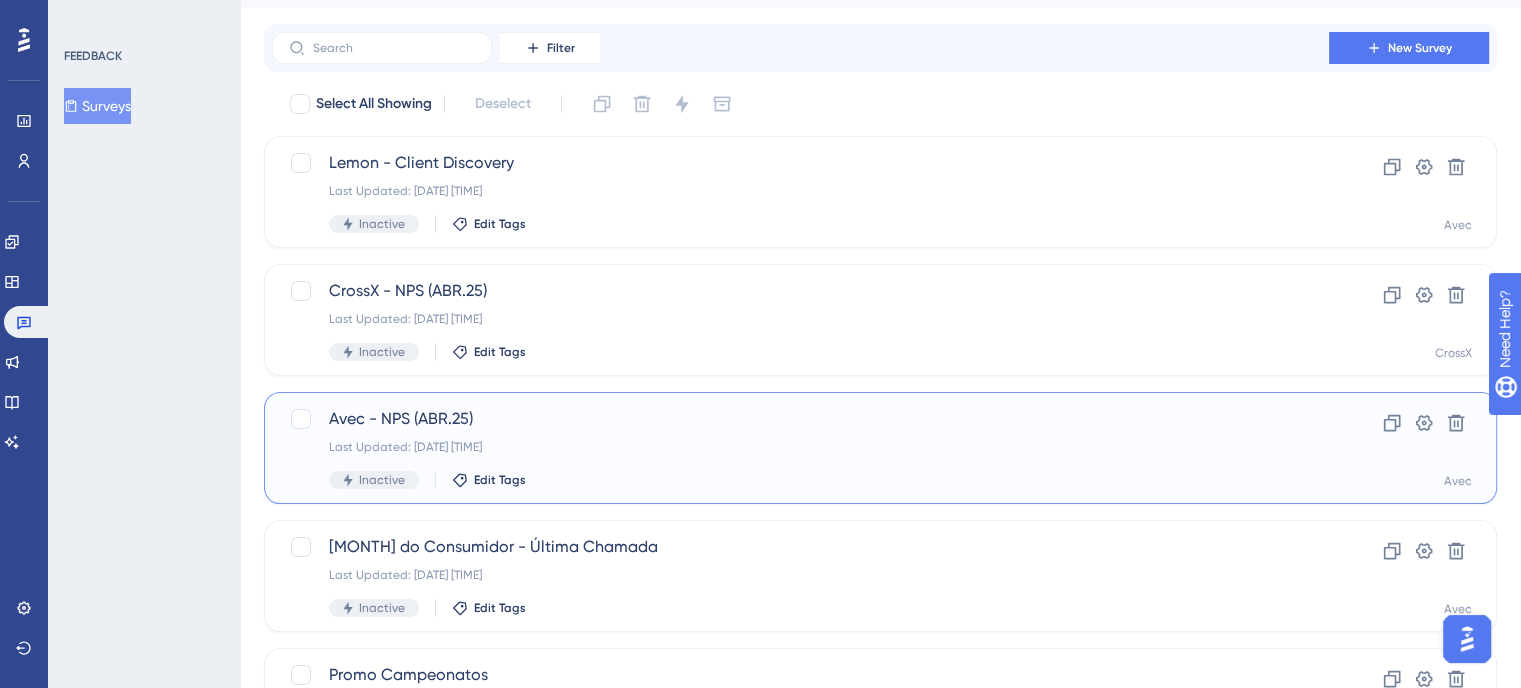click on "[COMPANY] - NPS ([MONTH].[YEAR]) Last Updated: [DATE] [TIME] Inactive Edit Tags" at bounding box center [800, 448] 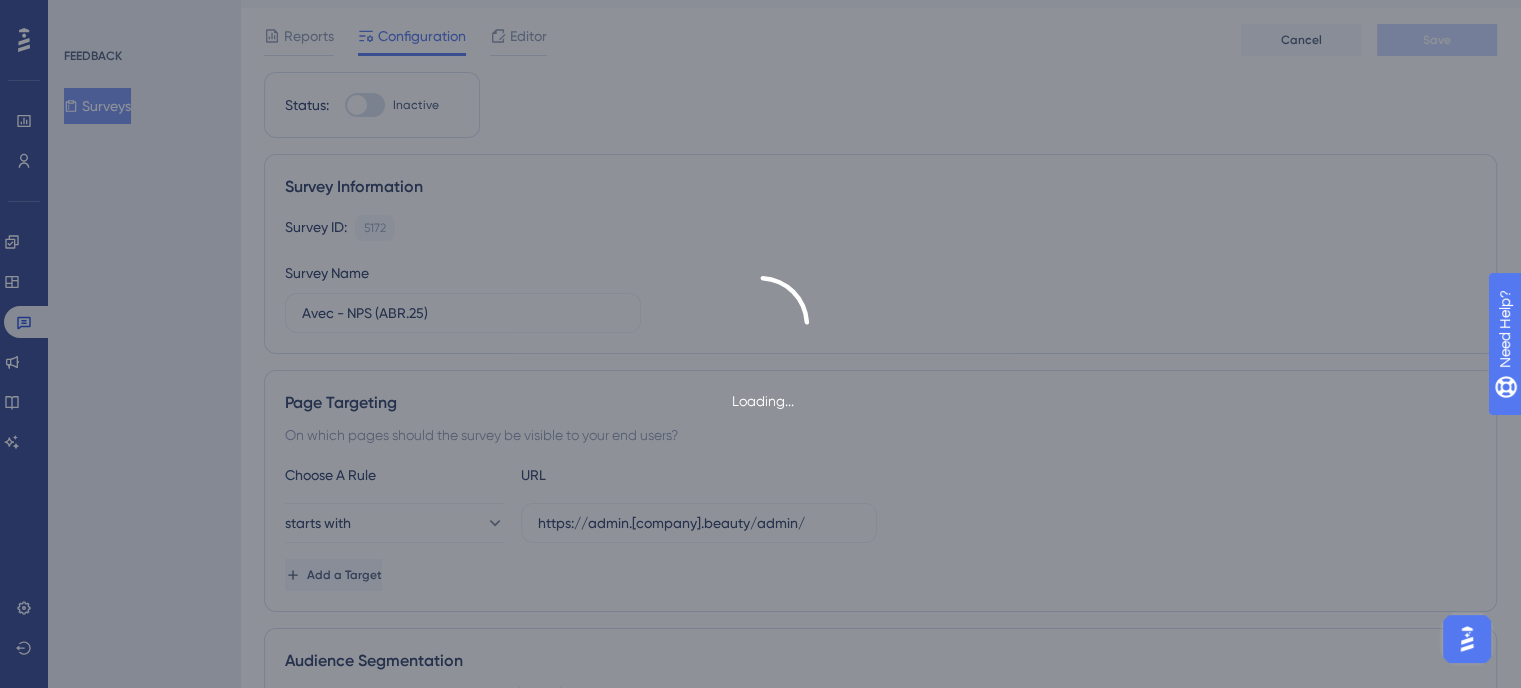 scroll, scrollTop: 0, scrollLeft: 0, axis: both 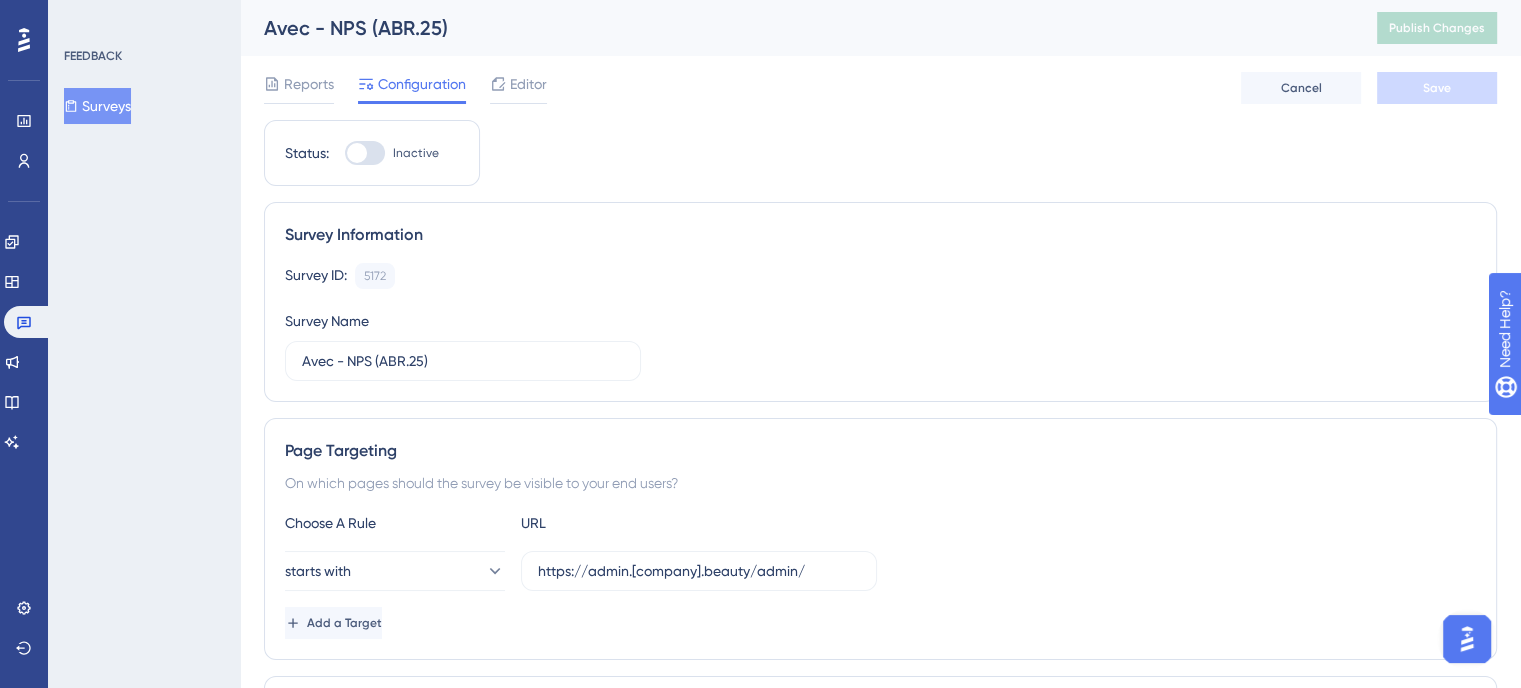 click on "Reports Configuration Editor Cancel Save" at bounding box center (880, 88) 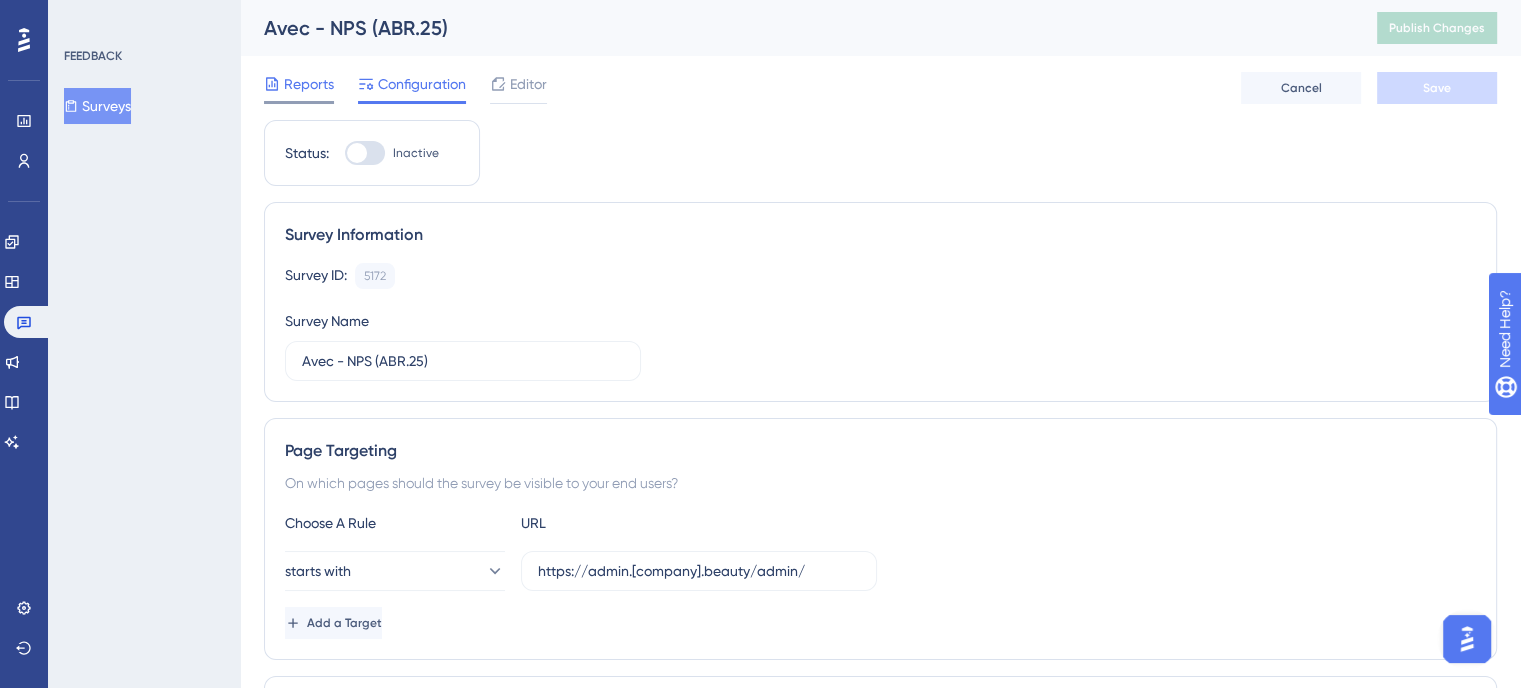 click at bounding box center [299, 102] 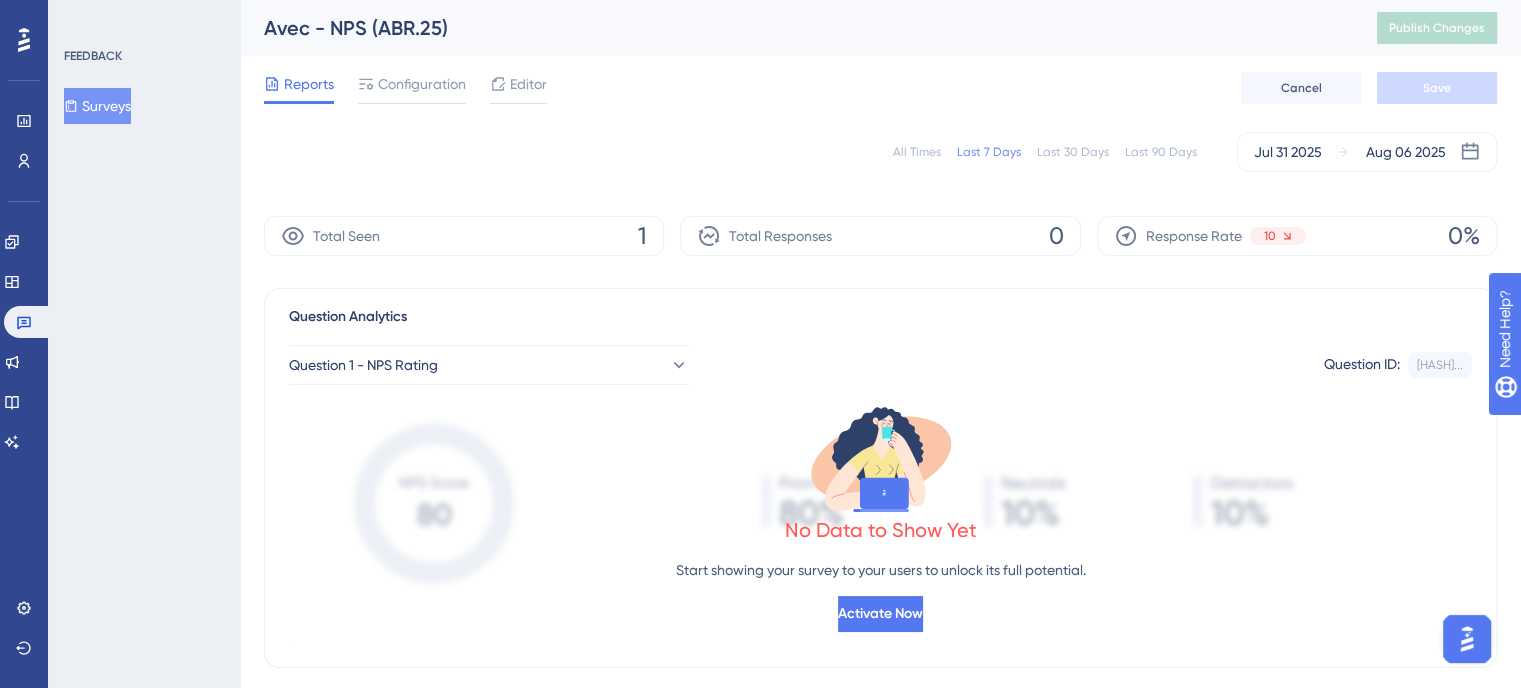 click on "All Times" at bounding box center [917, 152] 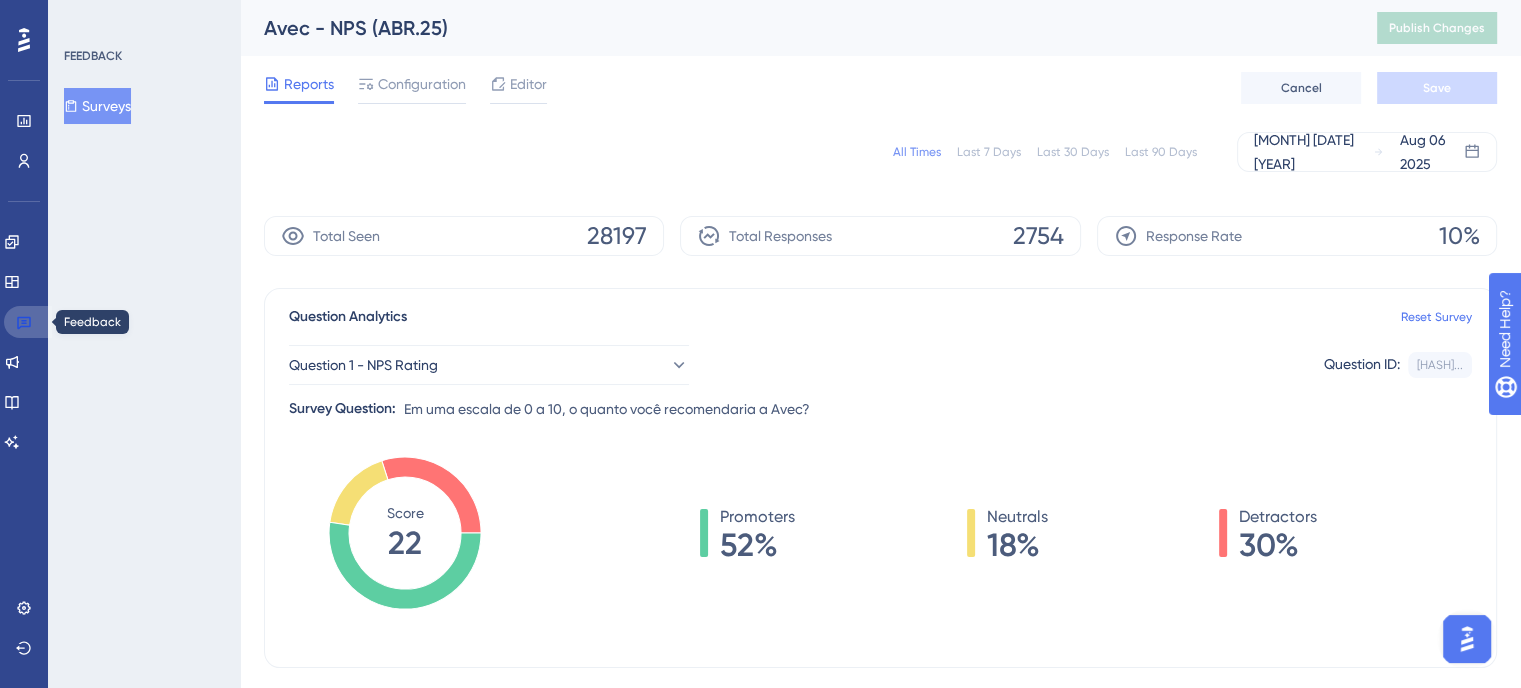 click 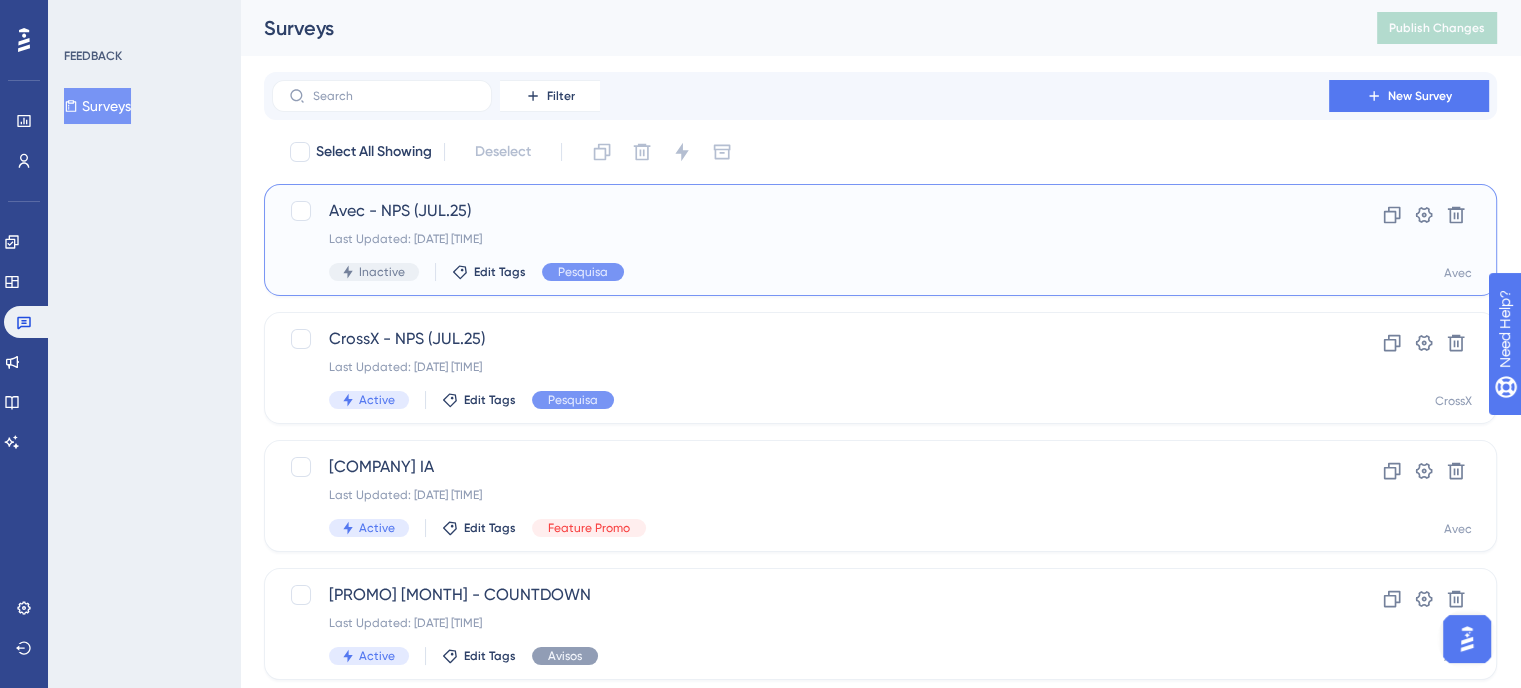 click on "[COMPANY] - NPS ([MONTH].[YEAR]) Last Updated: [DATE] [TIME] Inactive Edit Tags Pesquisa" at bounding box center [800, 240] 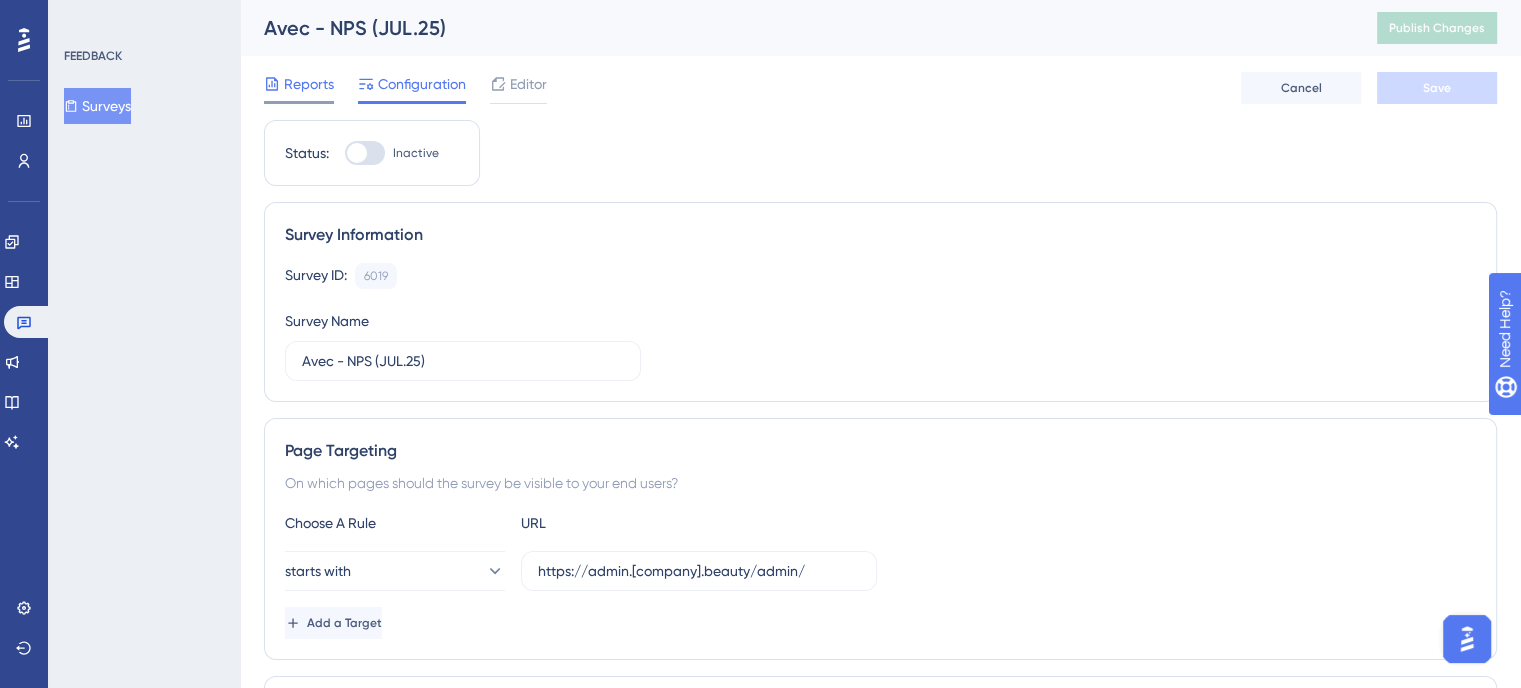 click on "Reports" at bounding box center (309, 84) 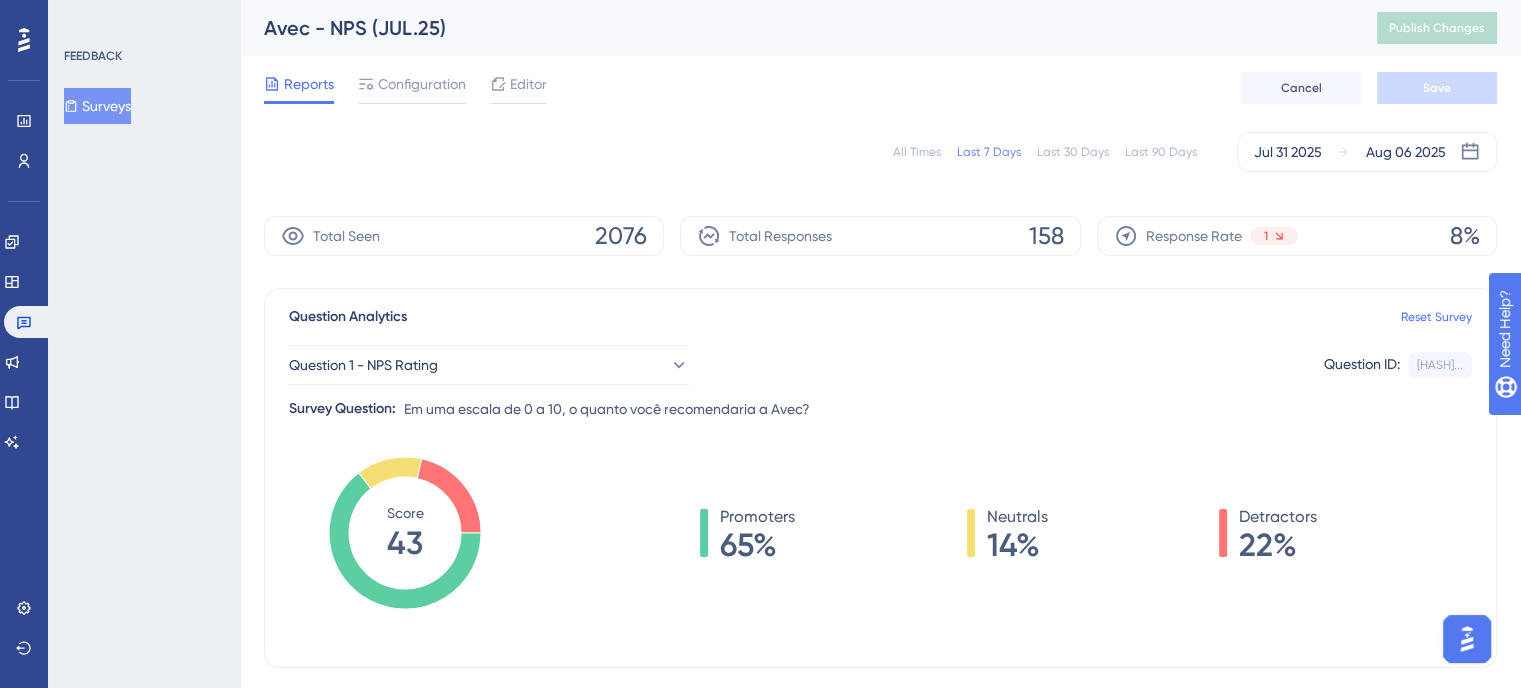 click on "All Times" at bounding box center (917, 152) 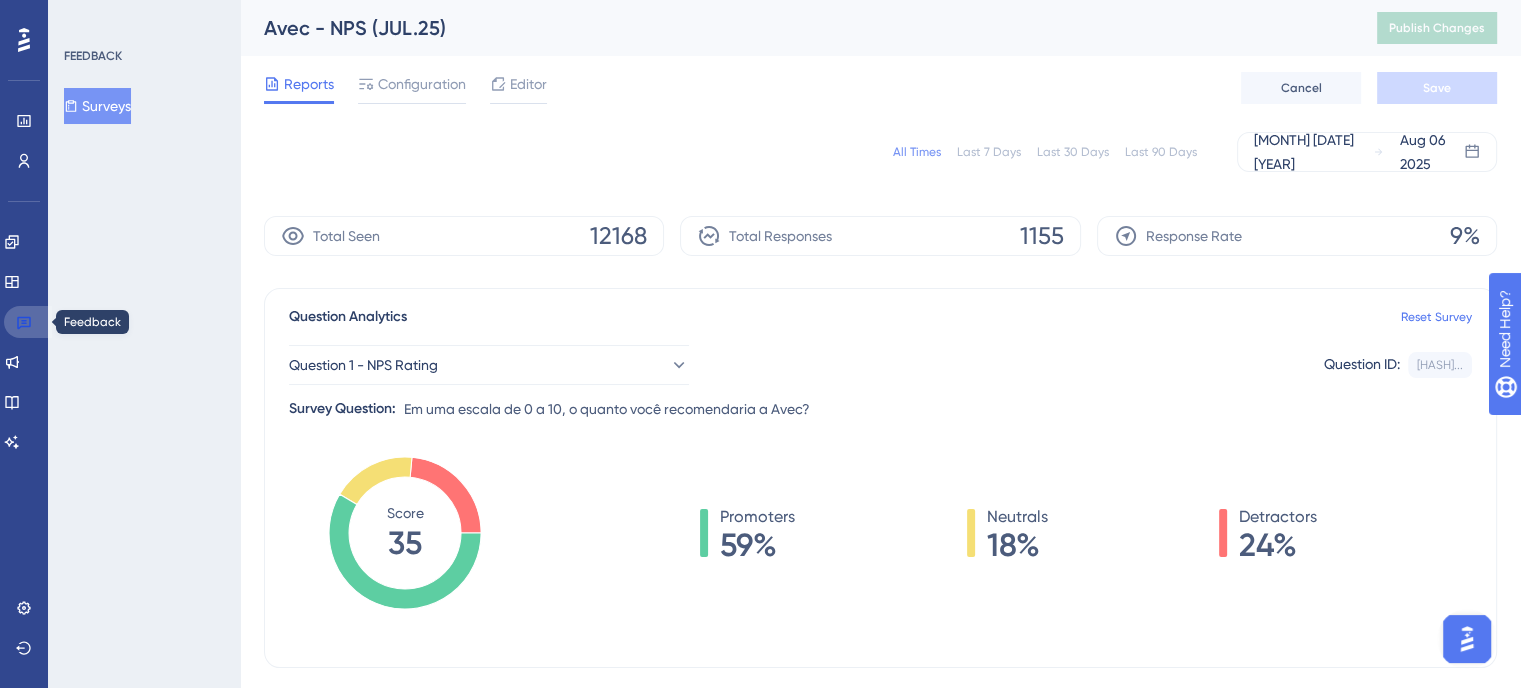 click 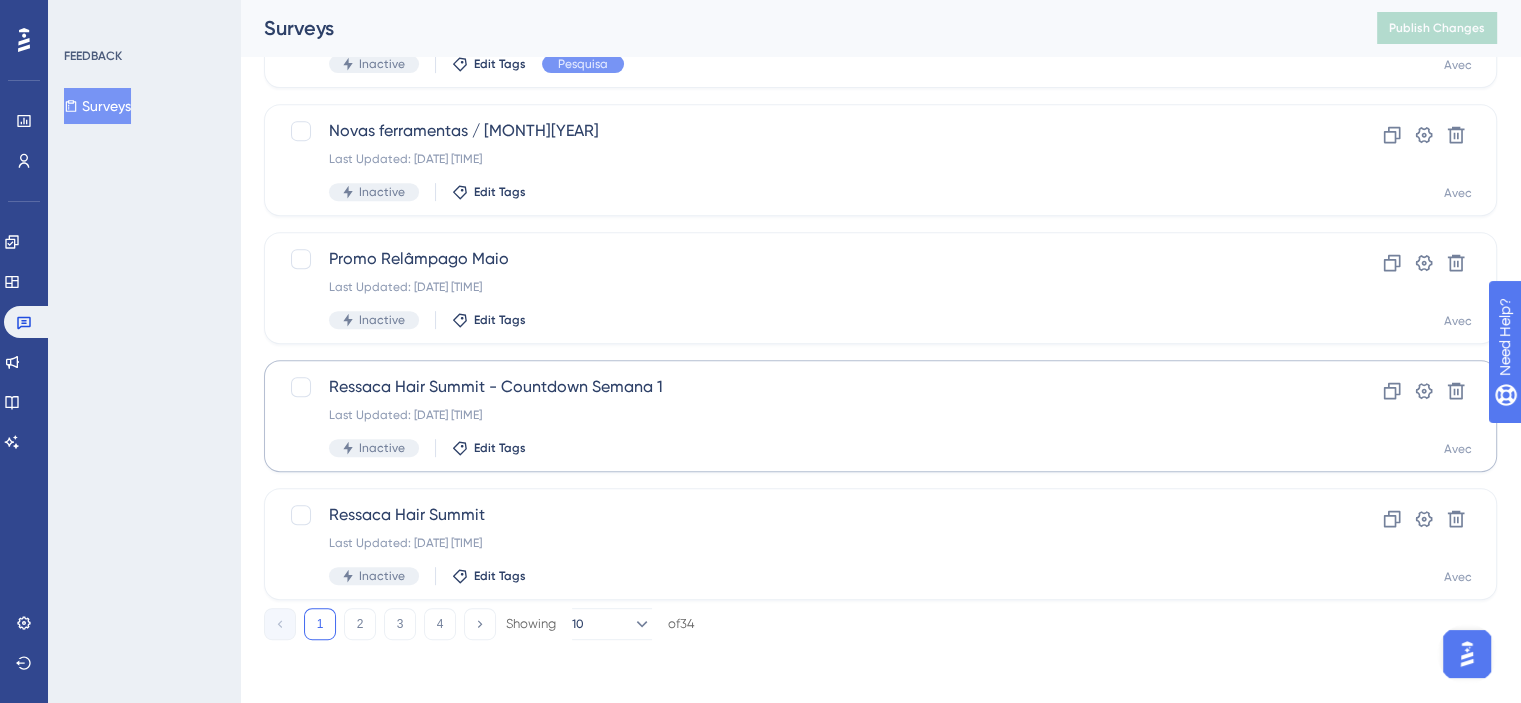 scroll, scrollTop: 848, scrollLeft: 0, axis: vertical 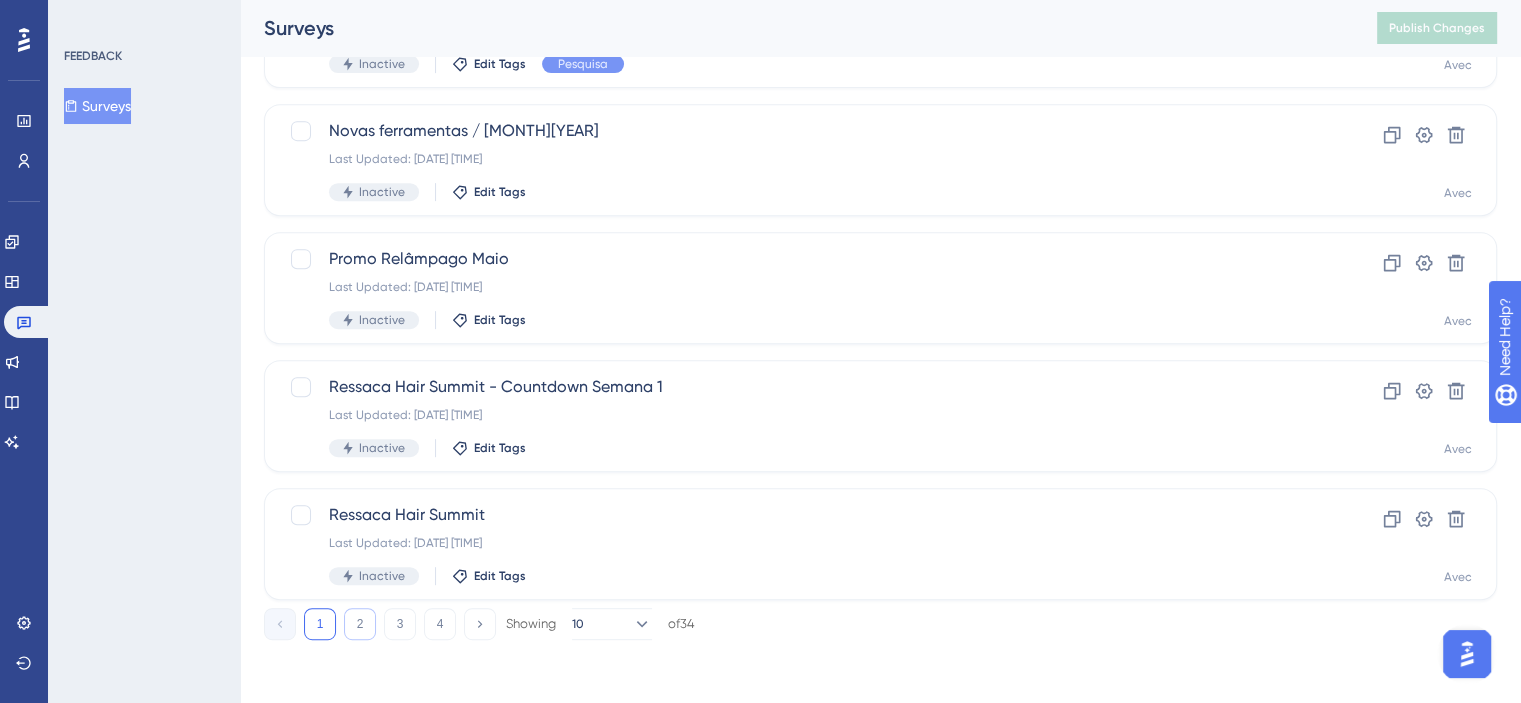 click on "2" at bounding box center [360, 624] 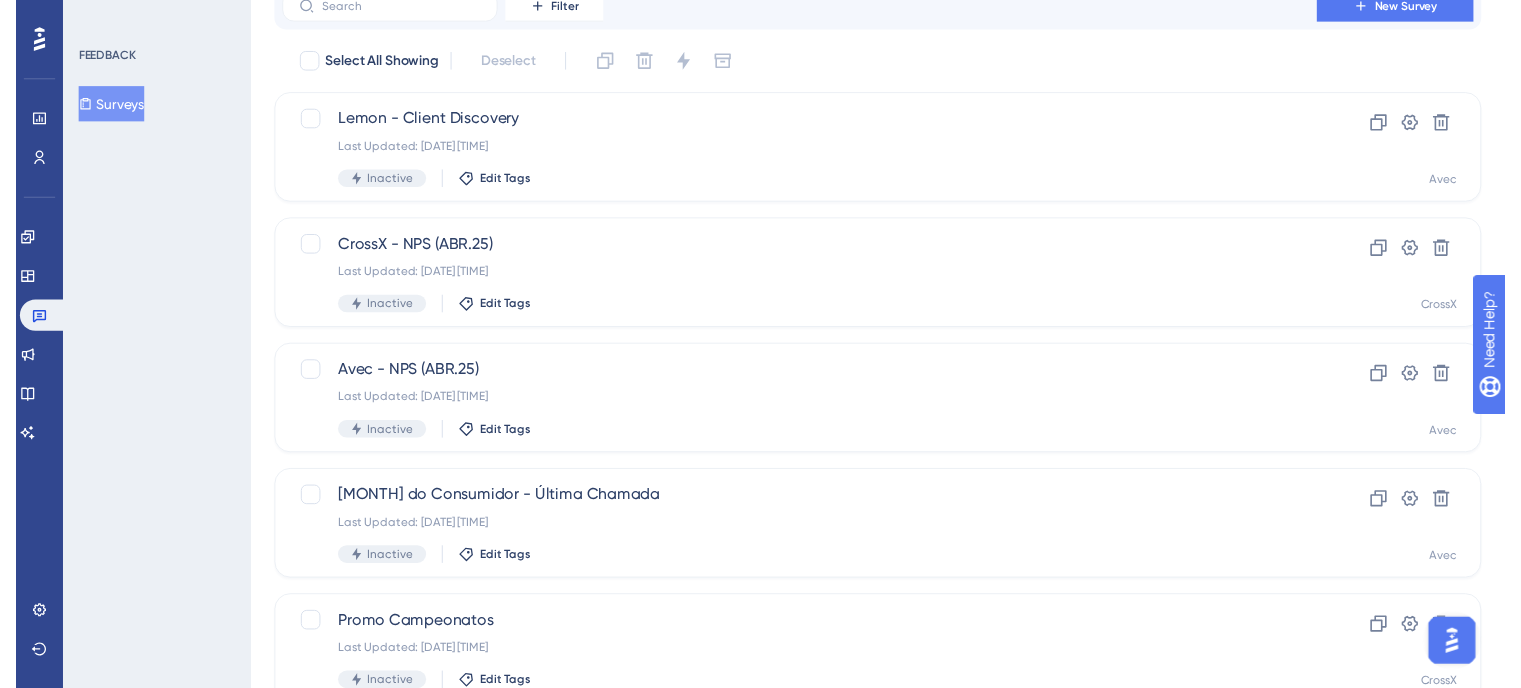 scroll, scrollTop: 0, scrollLeft: 0, axis: both 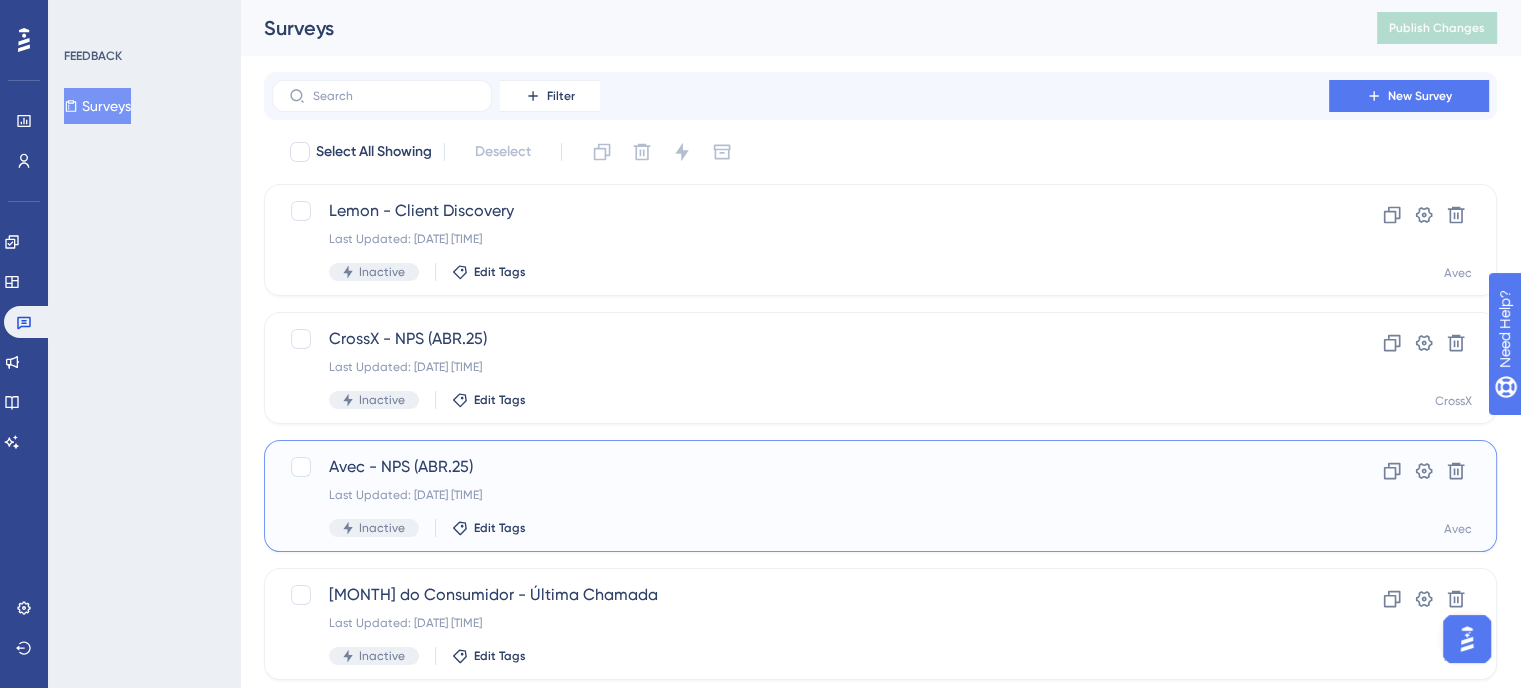 click on "[COMPANY] - NPS ([MONTH].[YEAR]) Last Updated: [DATE] [TIME] Inactive Edit Tags" at bounding box center [800, 496] 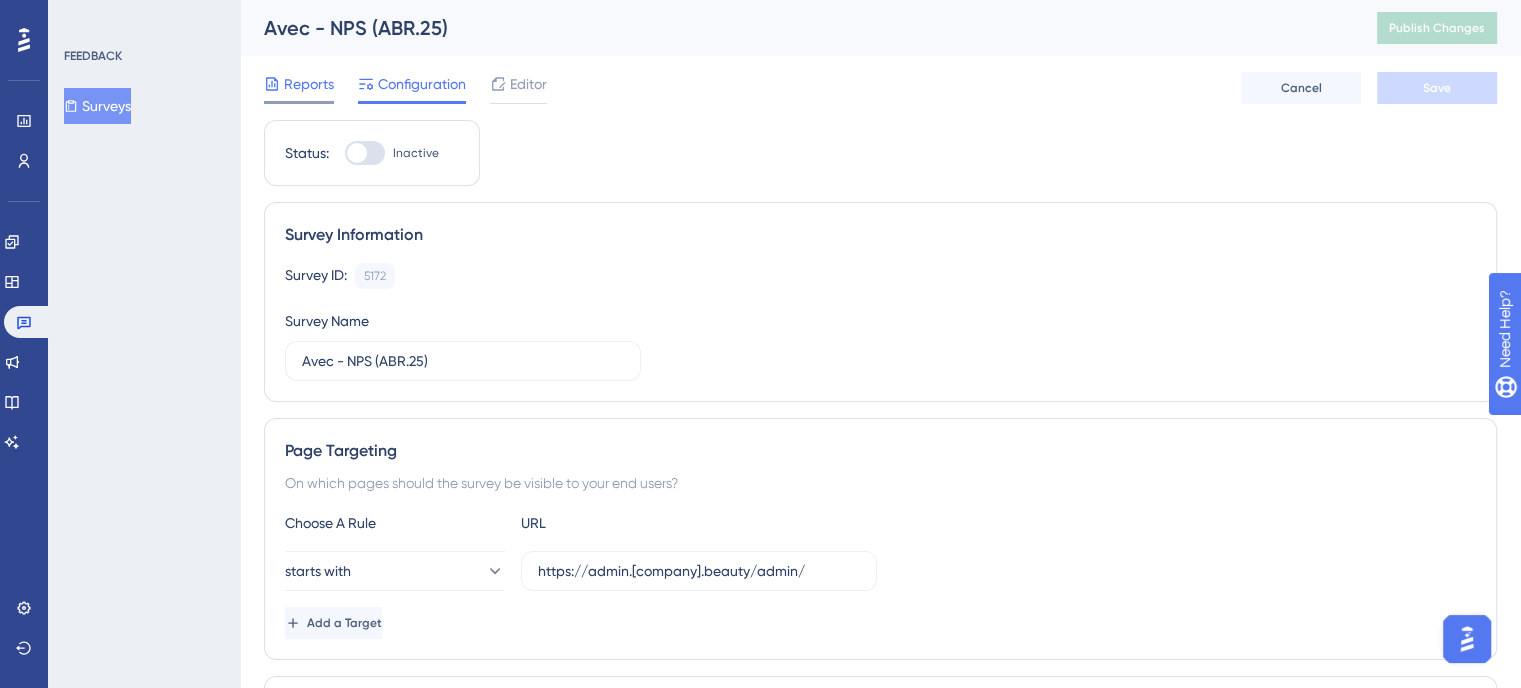 click on "Reports" at bounding box center [309, 84] 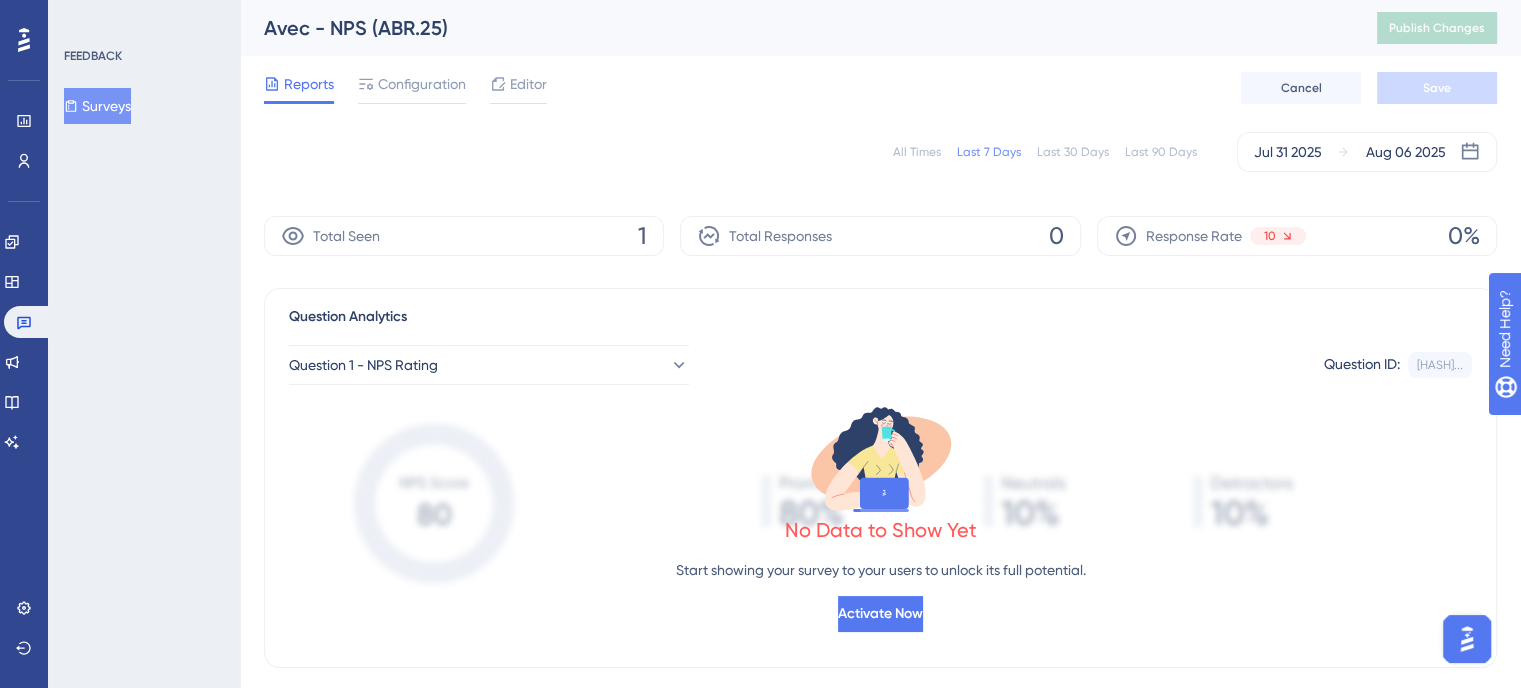 click on "All Times" at bounding box center (917, 152) 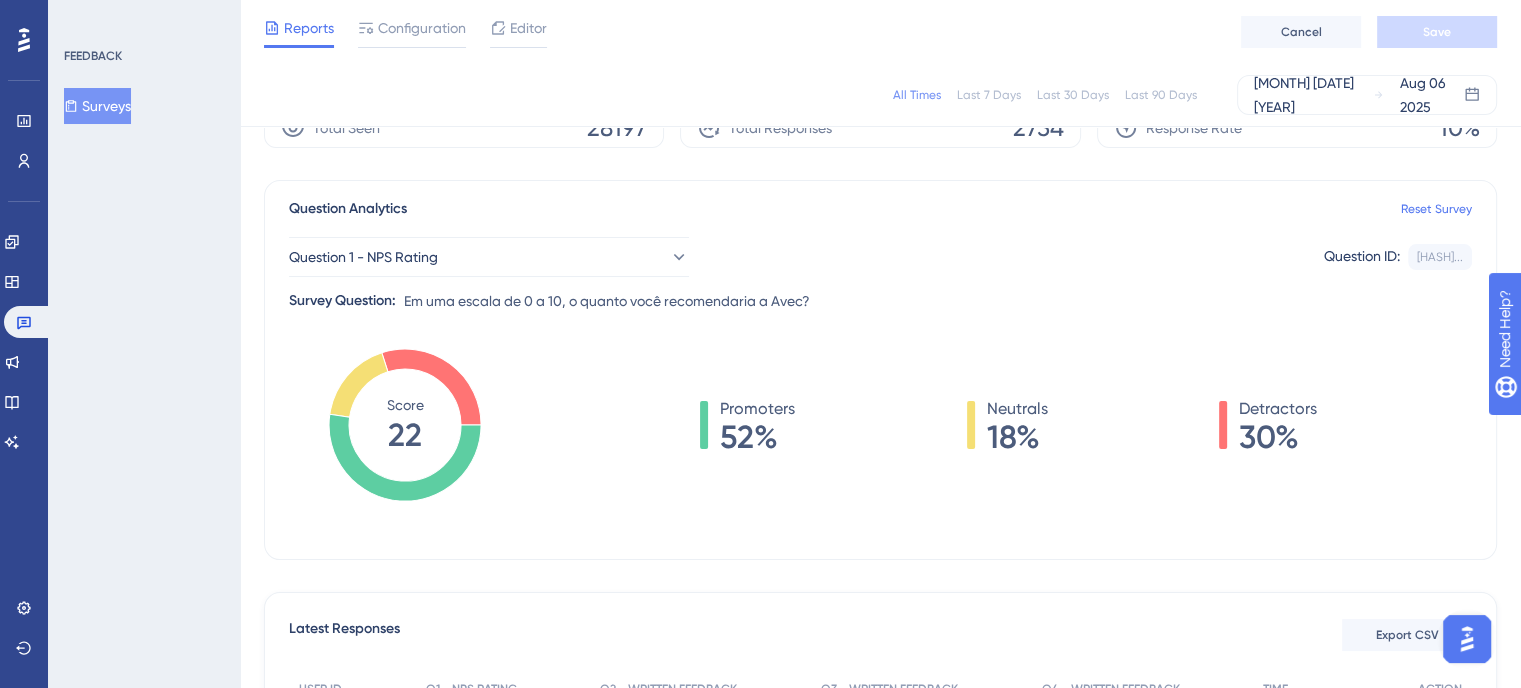 scroll, scrollTop: 0, scrollLeft: 0, axis: both 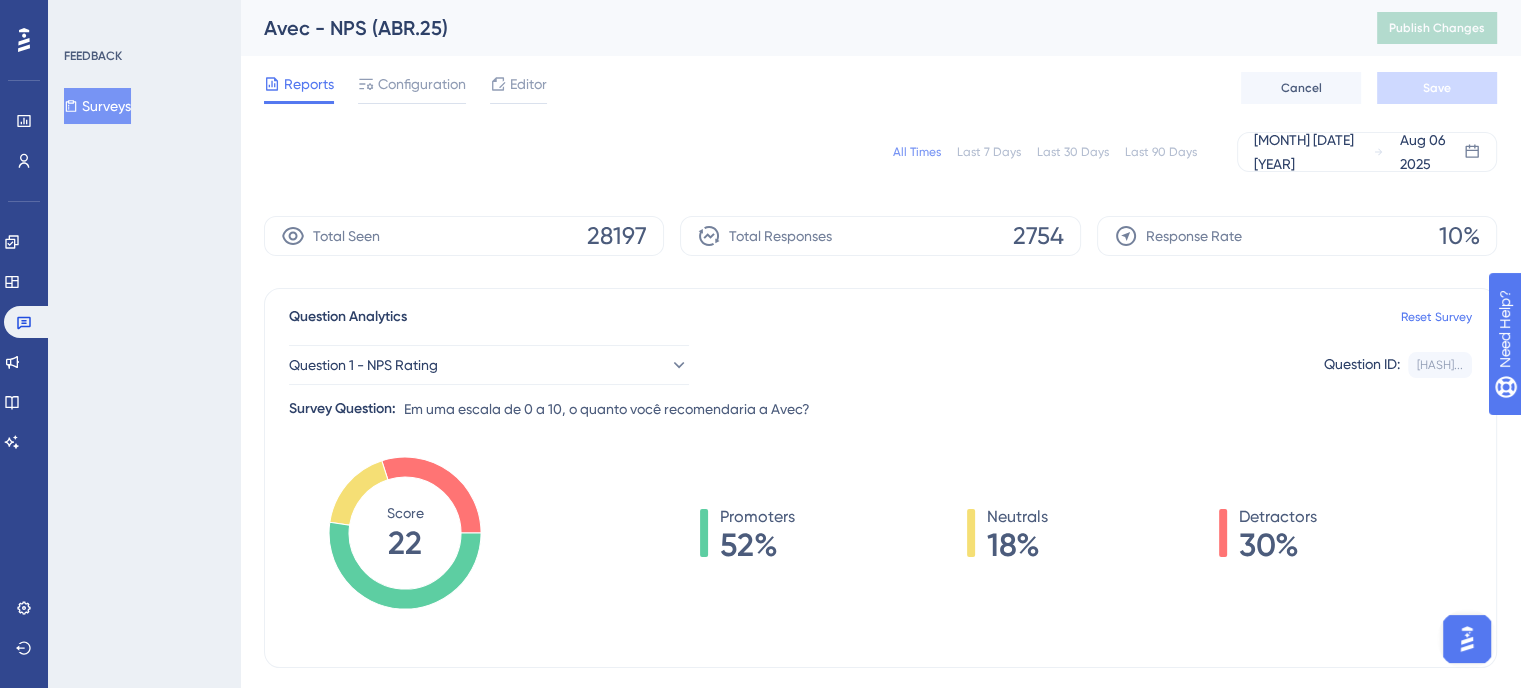 click 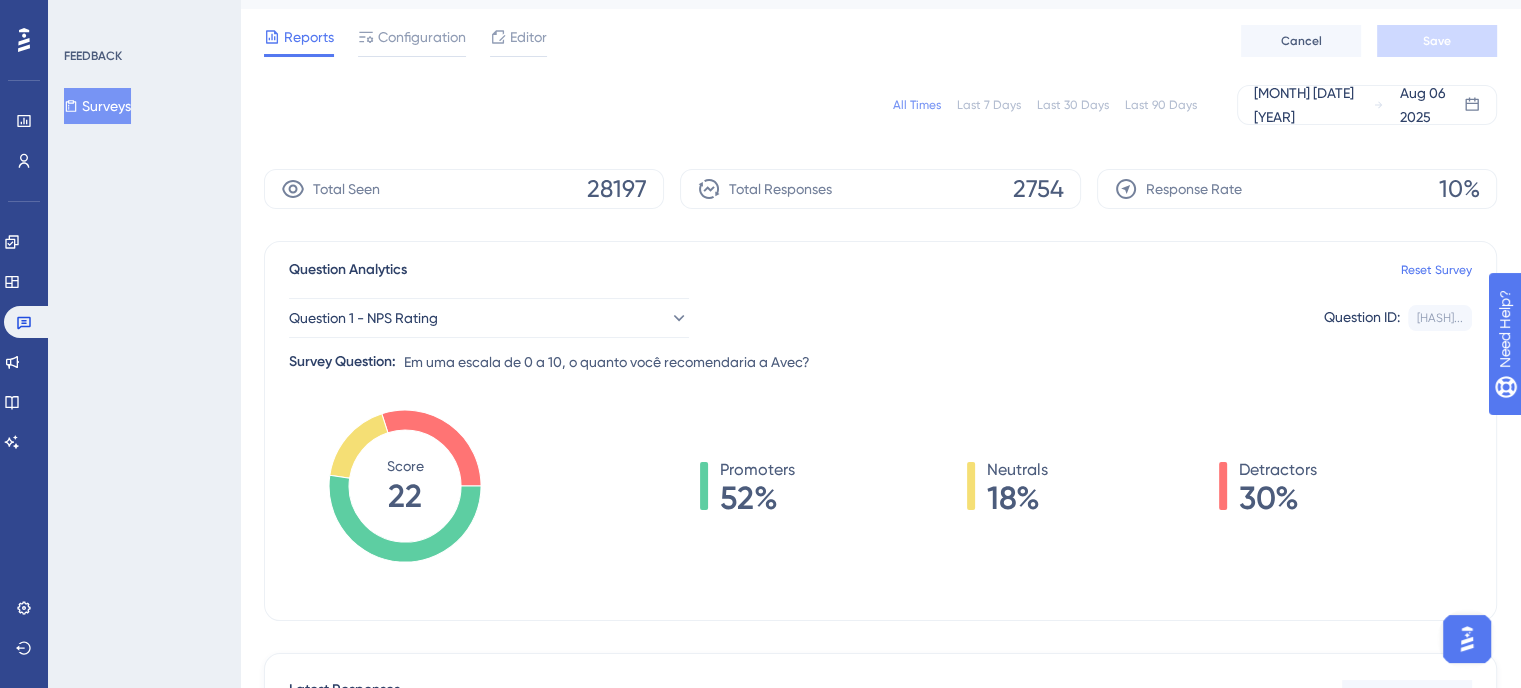 scroll, scrollTop: 0, scrollLeft: 0, axis: both 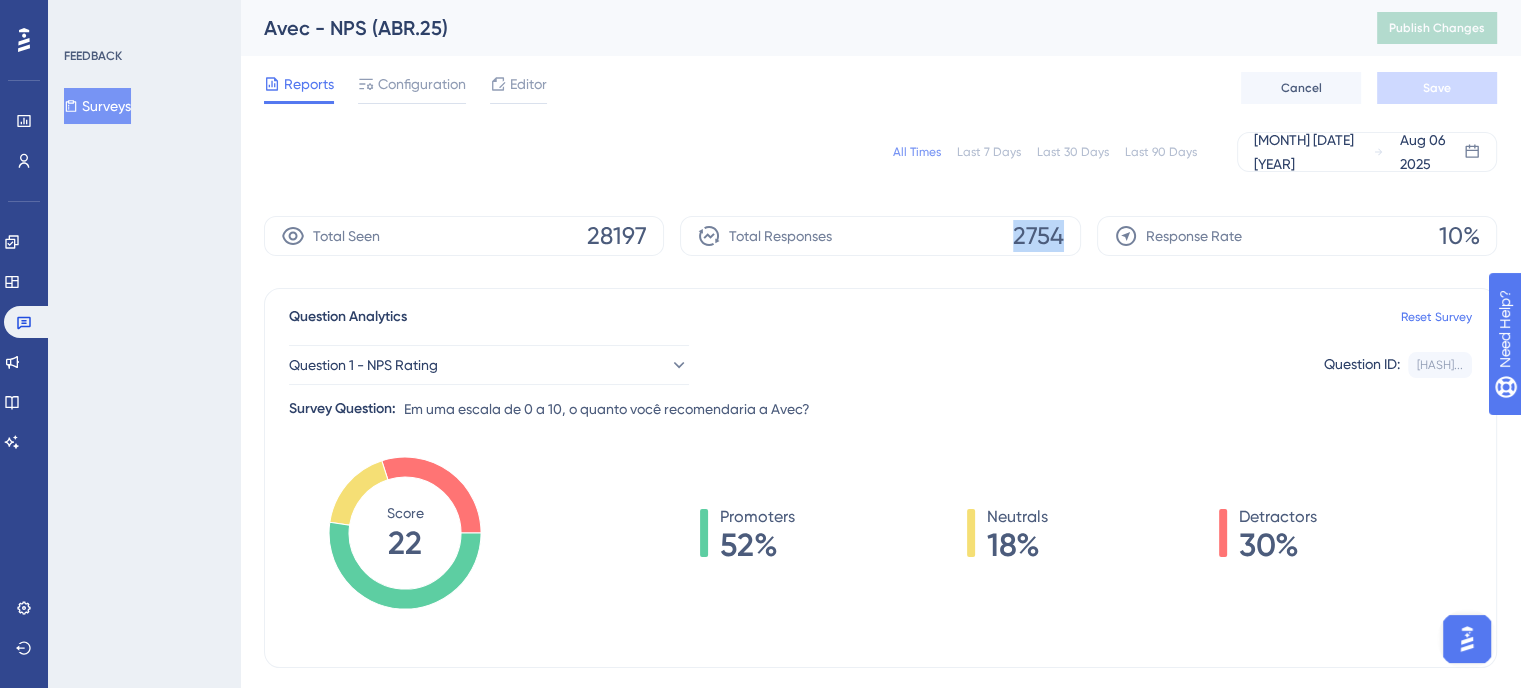 drag, startPoint x: 1071, startPoint y: 238, endPoint x: 1007, endPoint y: 238, distance: 64 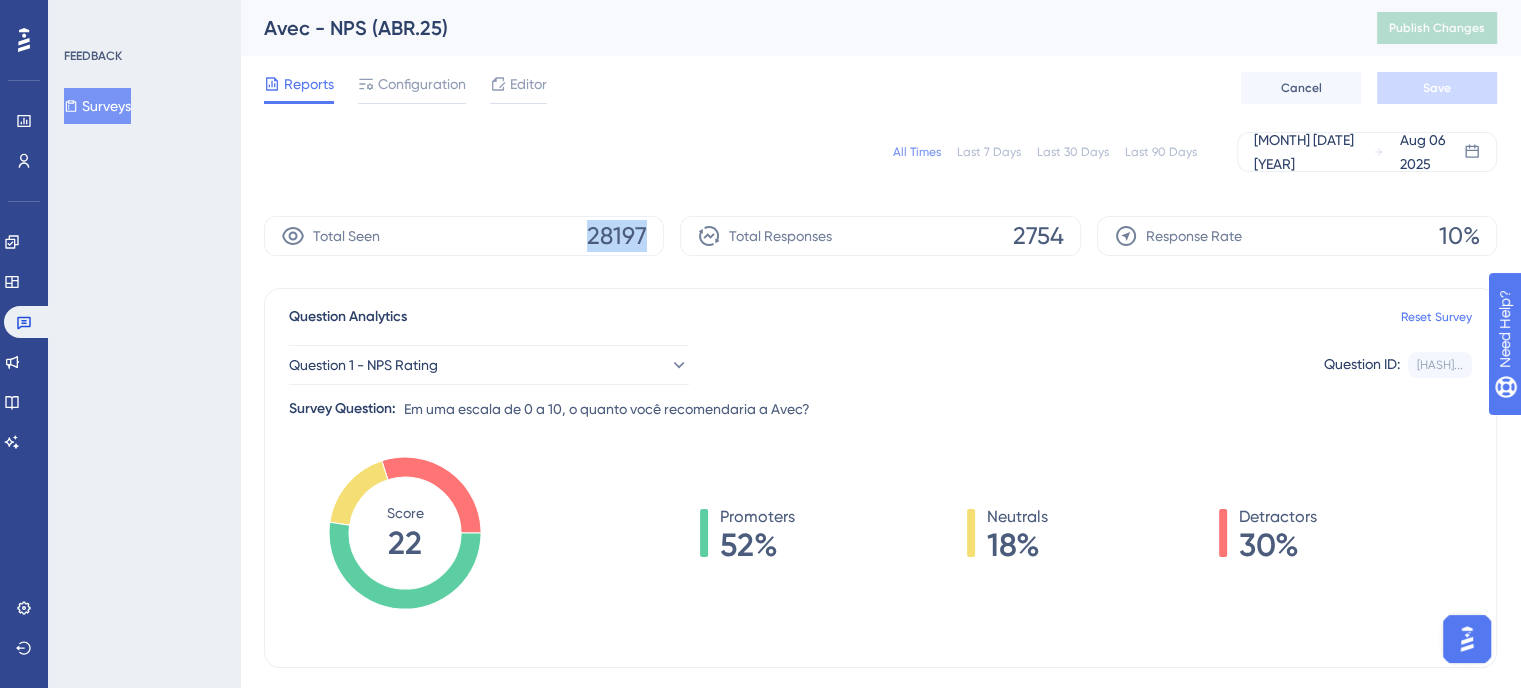 drag, startPoint x: 588, startPoint y: 235, endPoint x: 681, endPoint y: 235, distance: 93 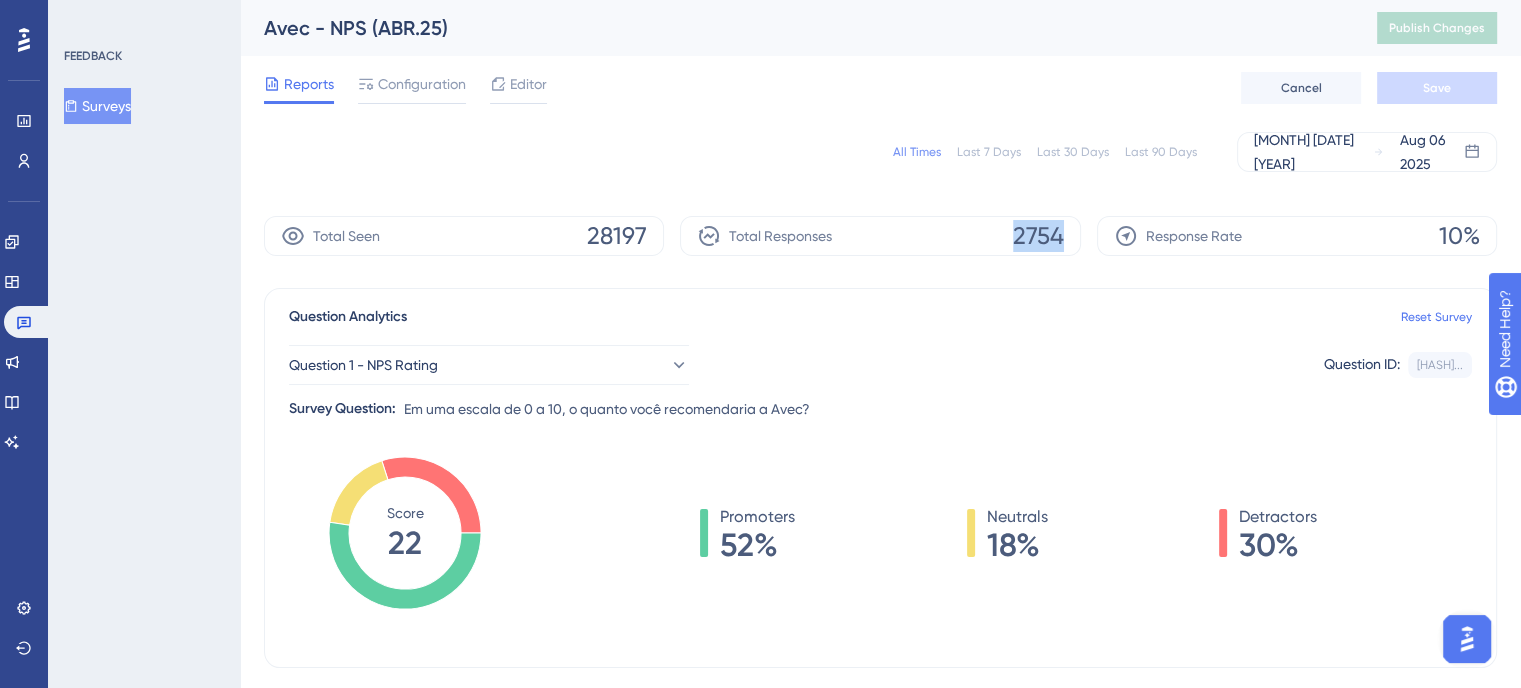 drag, startPoint x: 1058, startPoint y: 229, endPoint x: 1016, endPoint y: 233, distance: 42.190044 